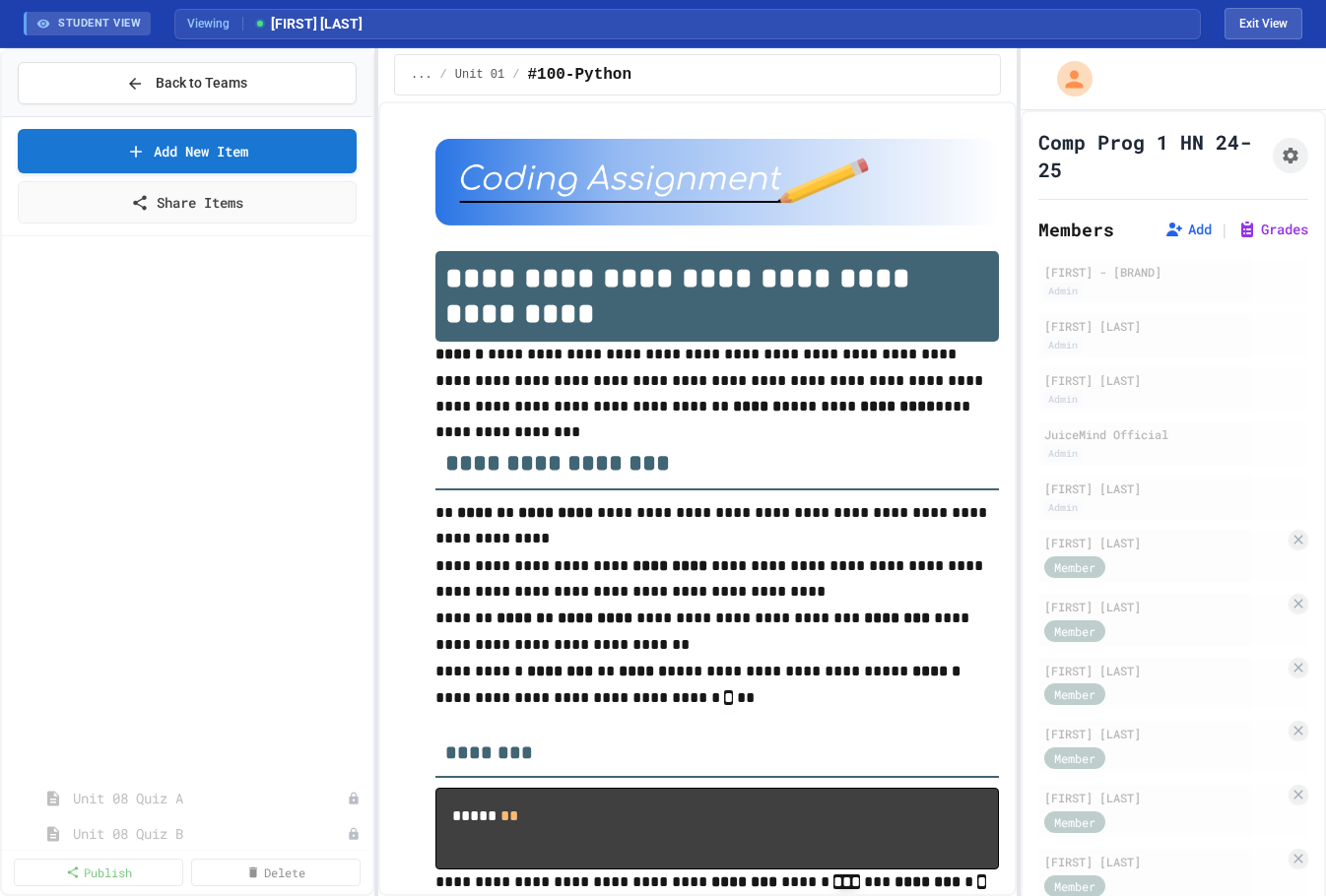 scroll, scrollTop: 0, scrollLeft: 0, axis: both 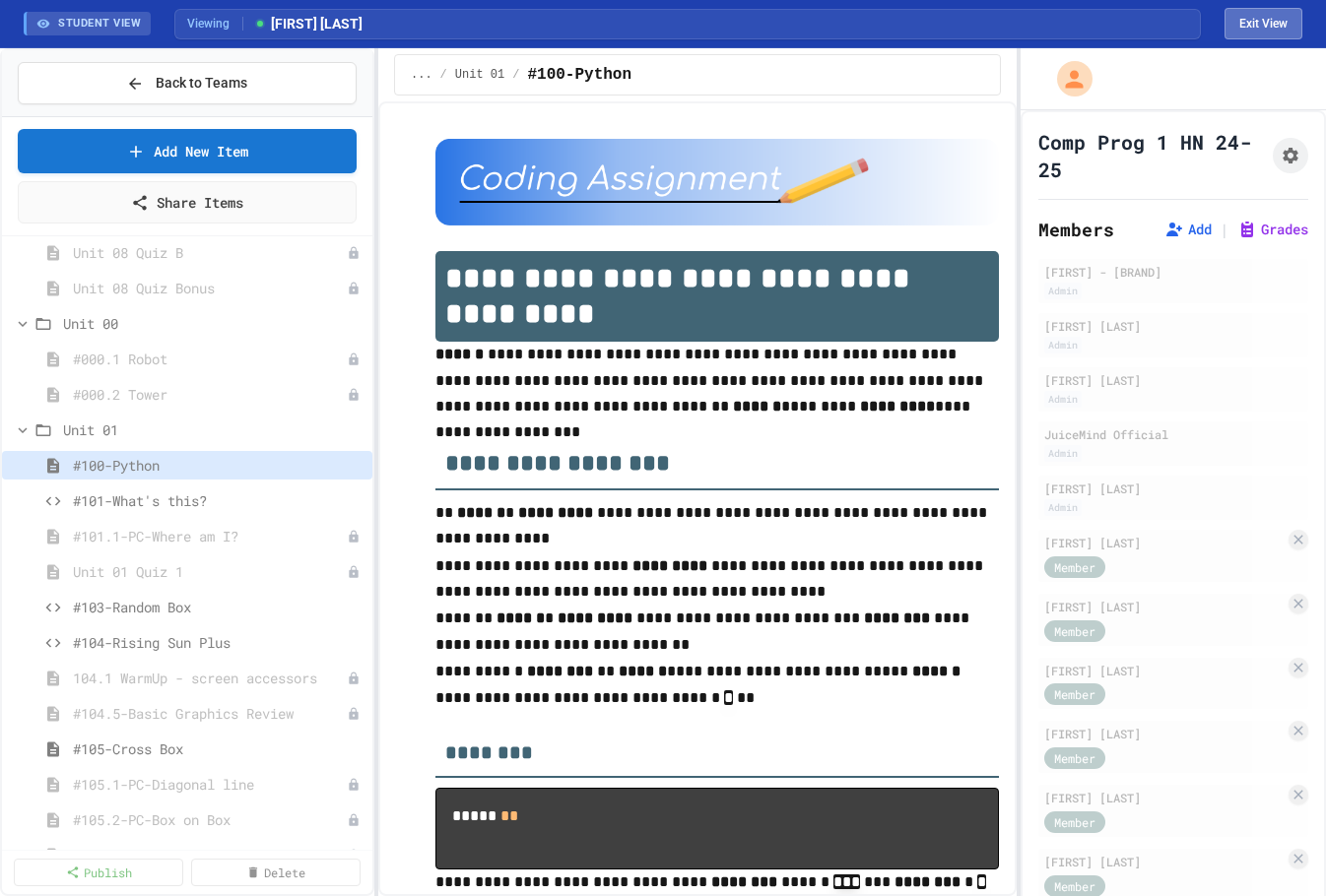 click on "Exit View" at bounding box center (1263, 24) 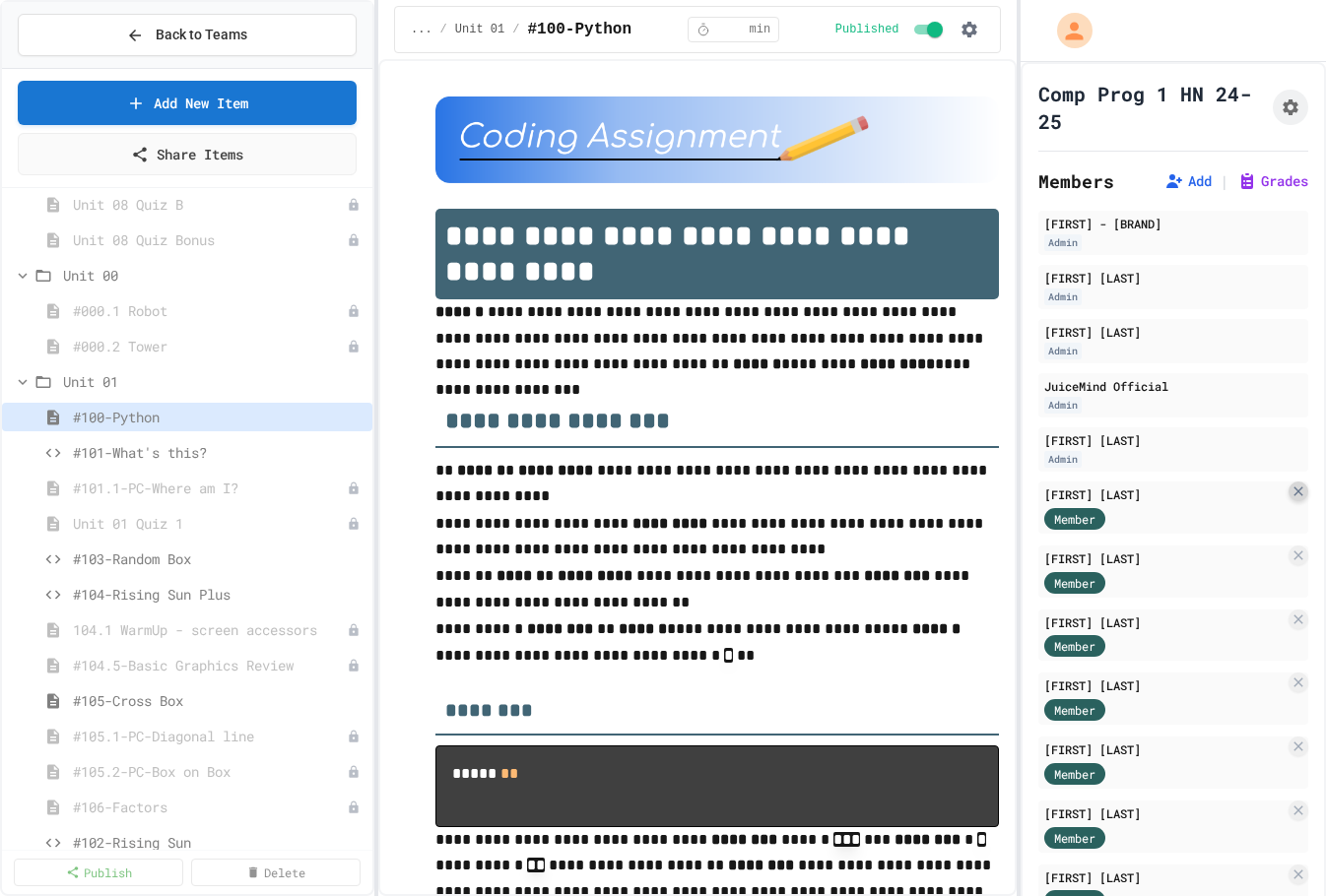 click 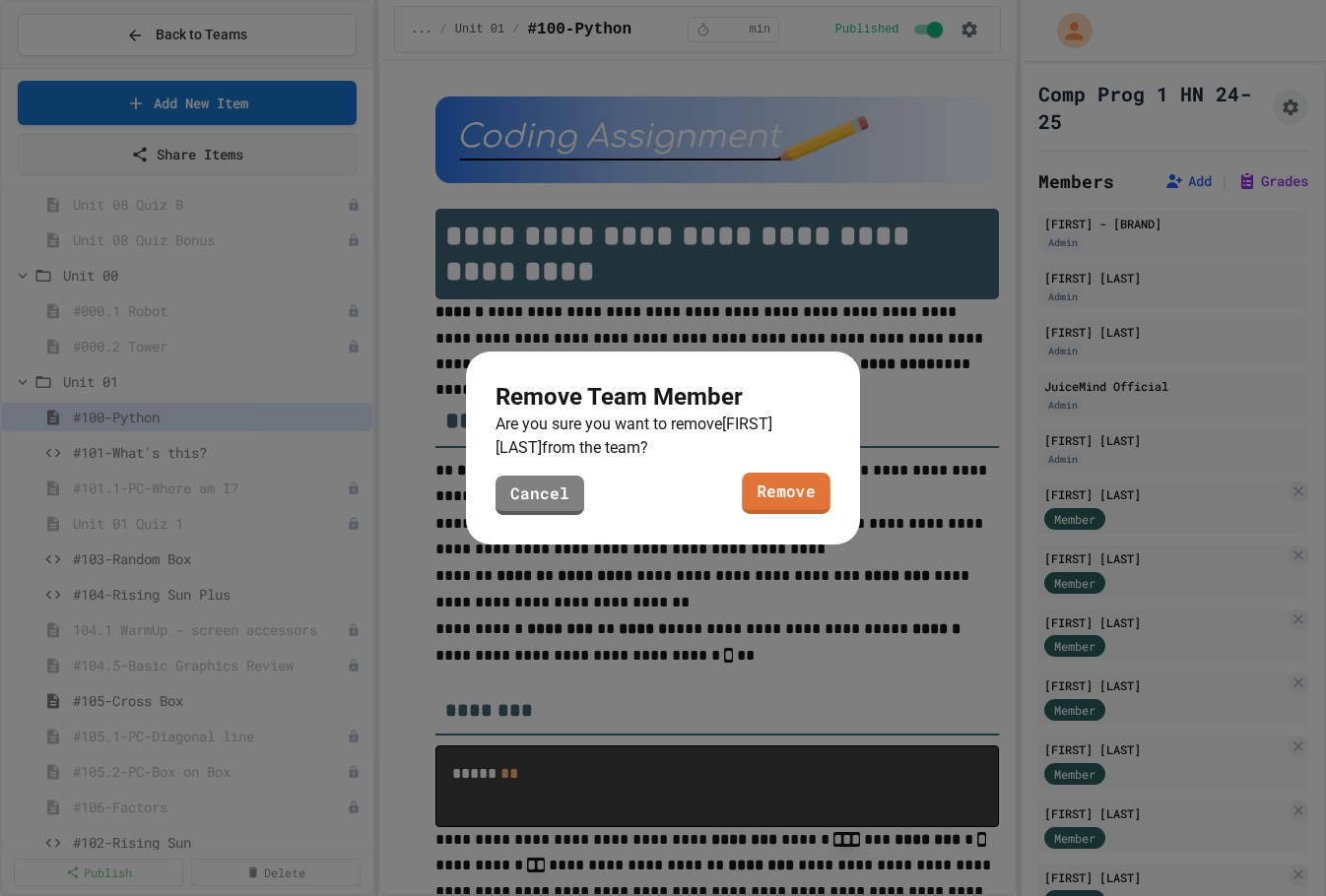 click on "Remove" at bounding box center [786, 493] 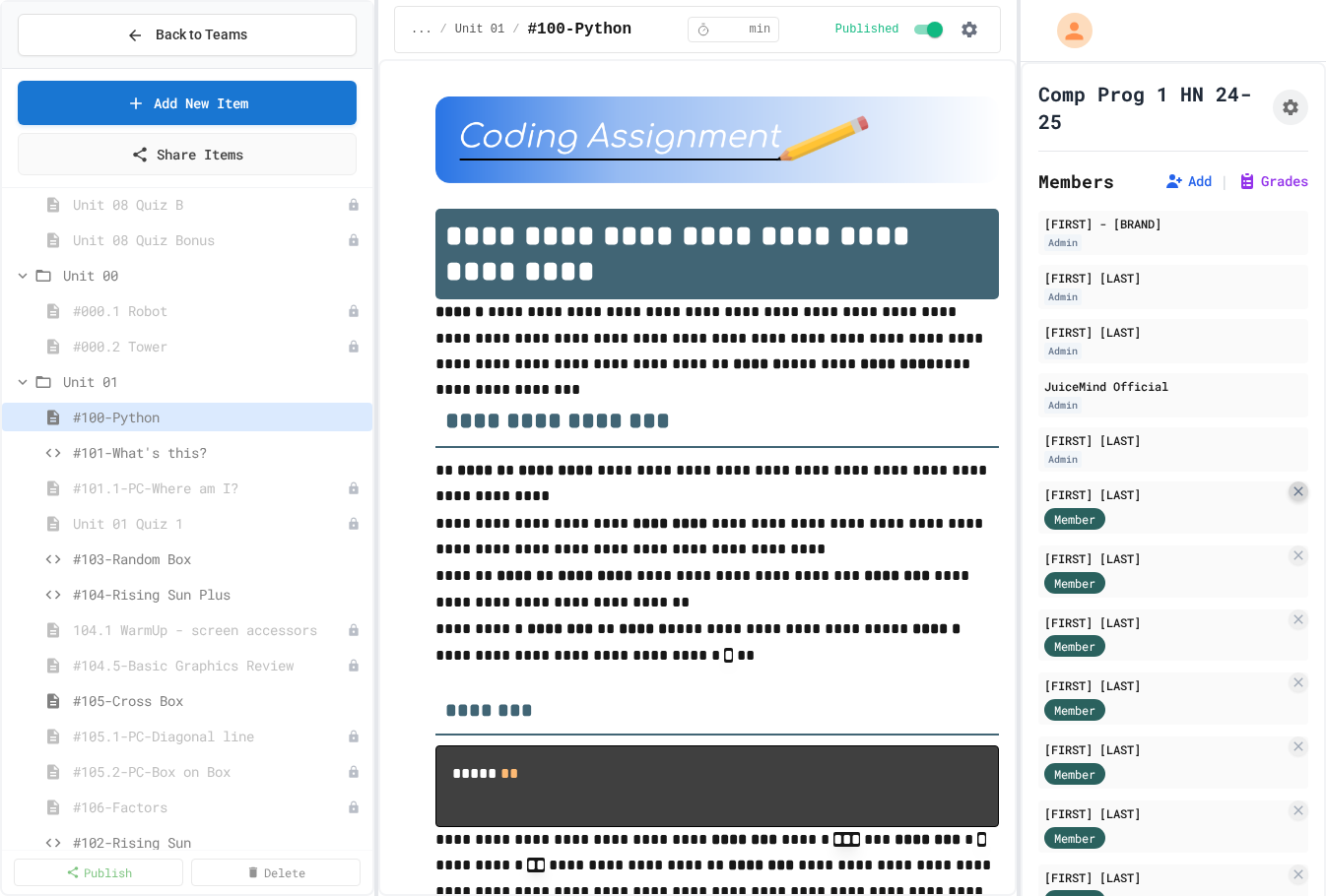 click at bounding box center (1298, 491) 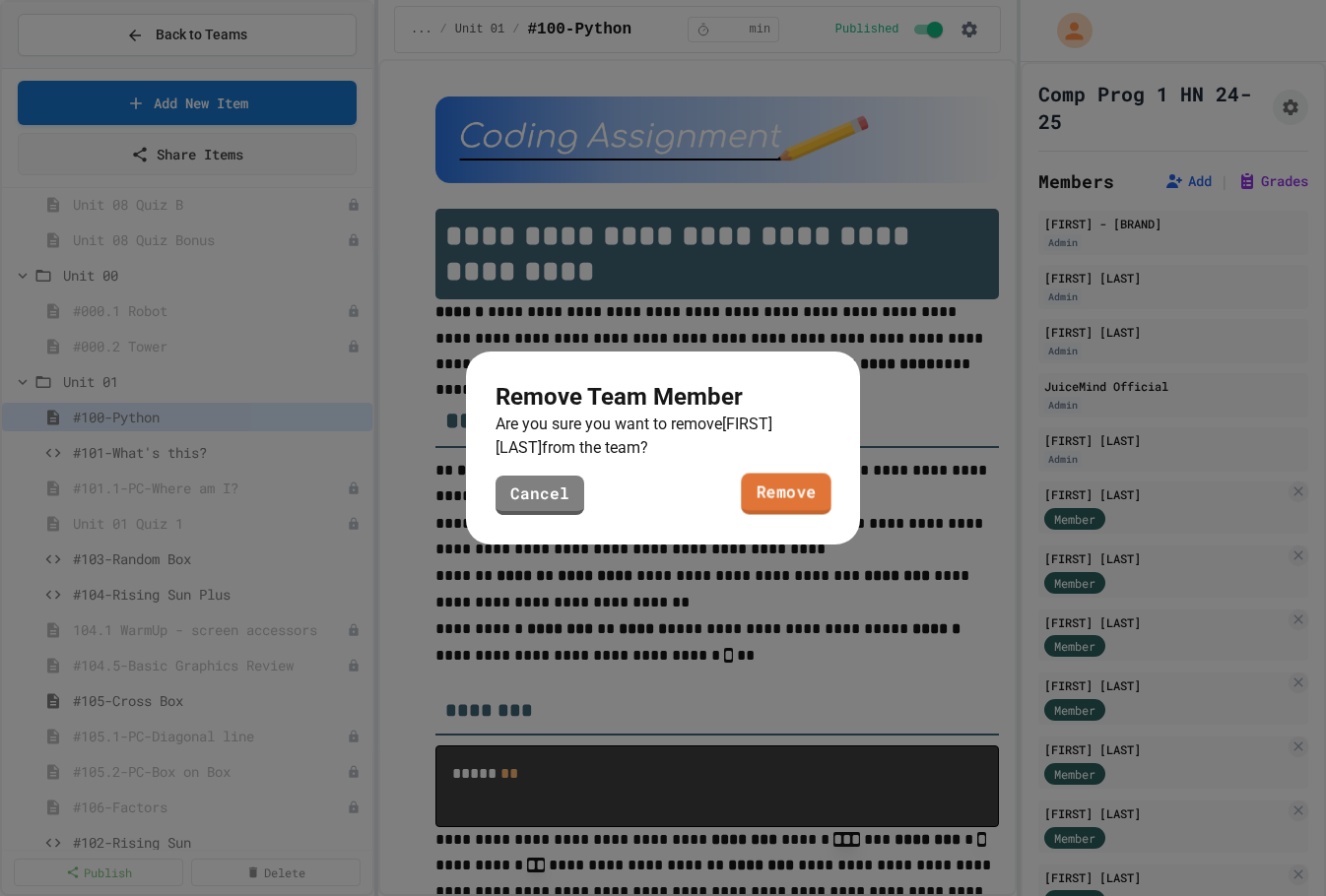 click on "Remove" at bounding box center (785, 494) 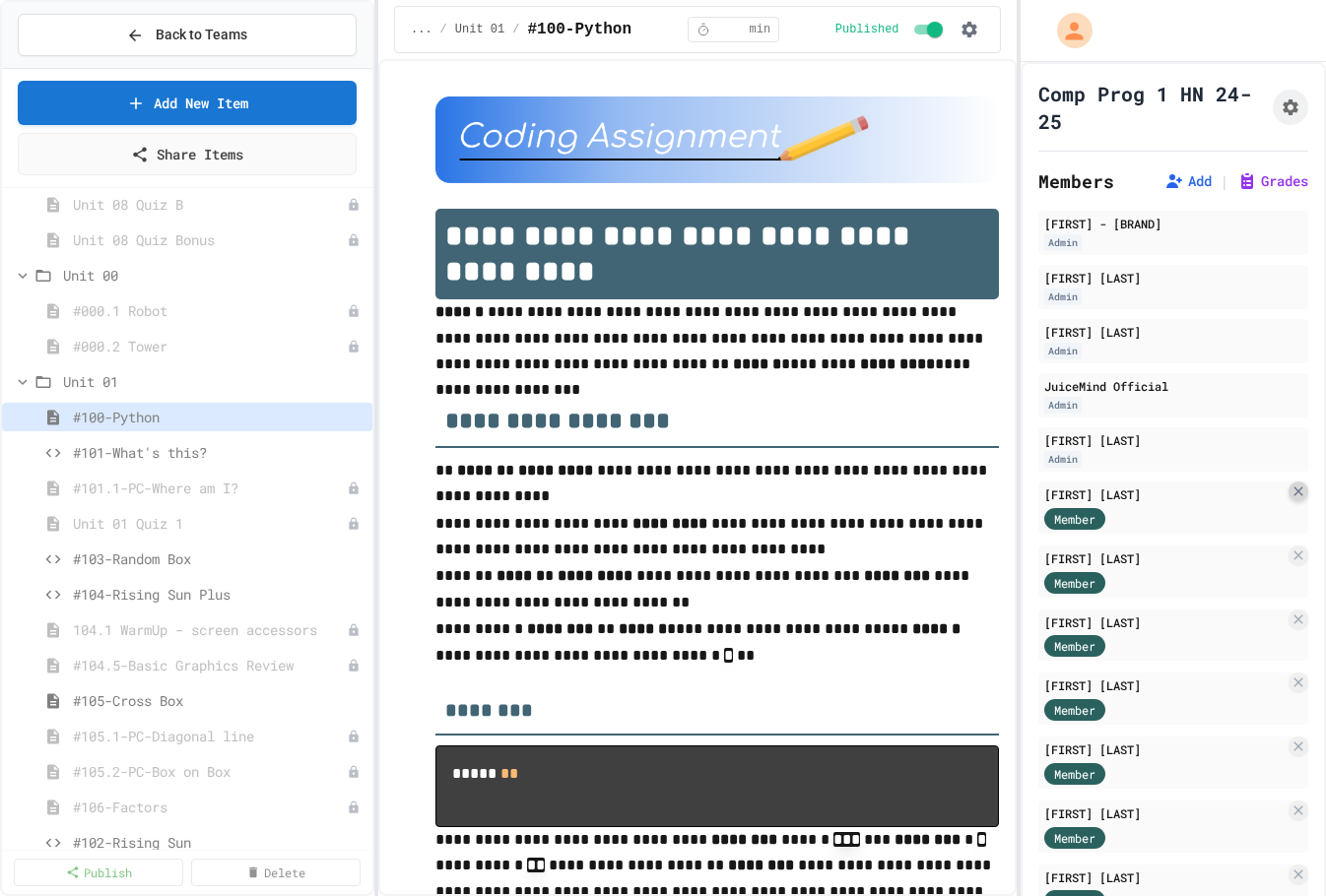 click 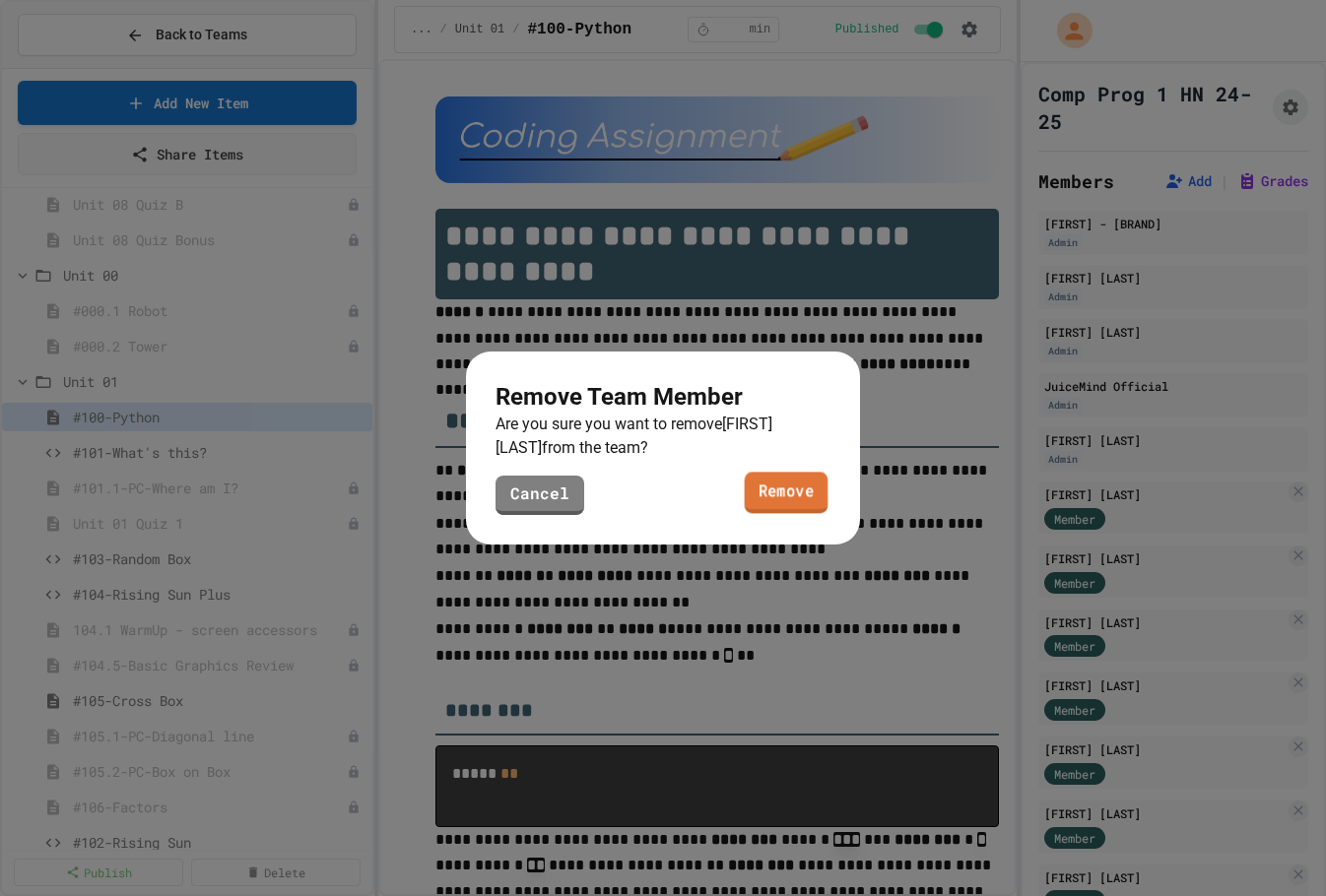 click on "Remove" at bounding box center (786, 492) 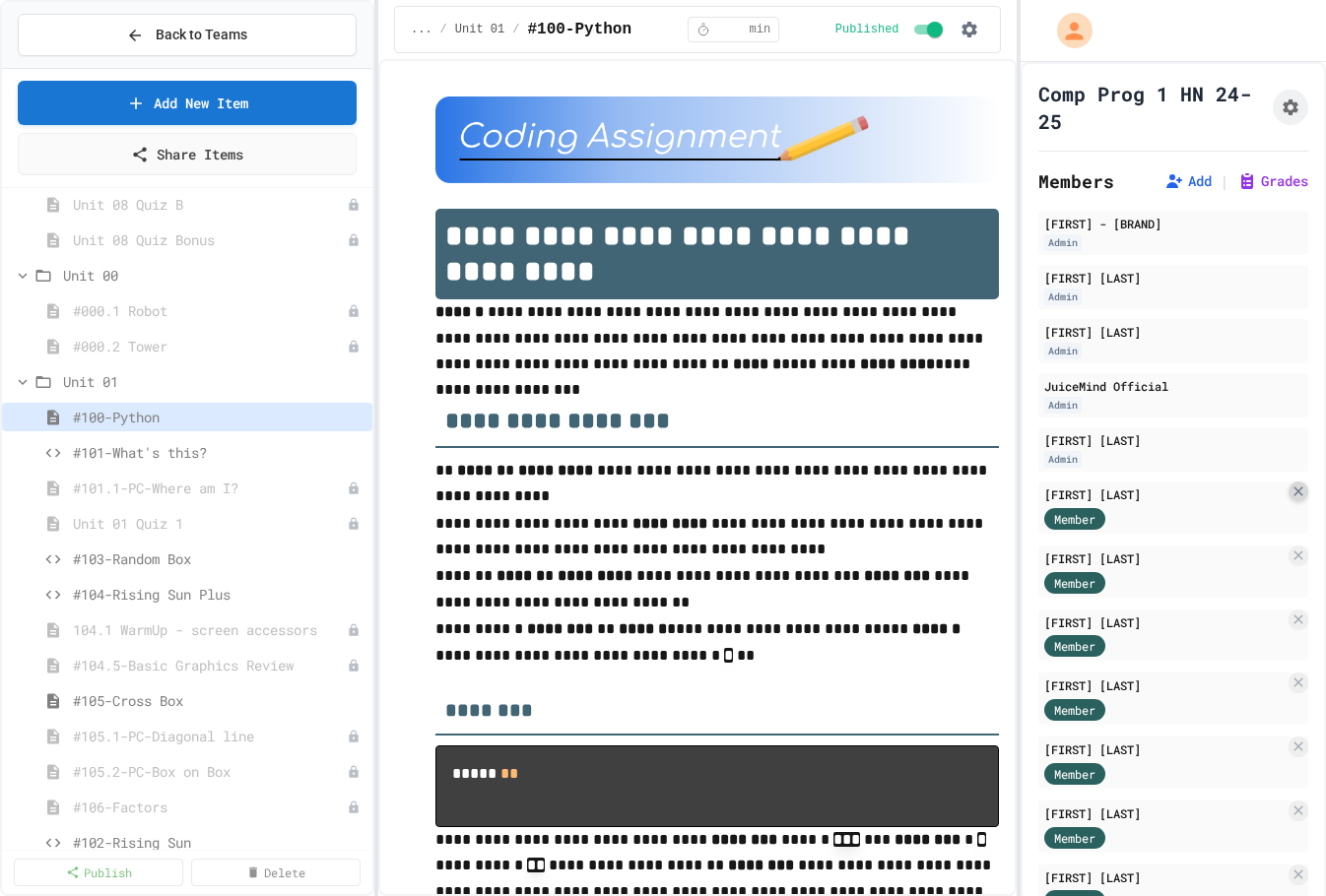 click 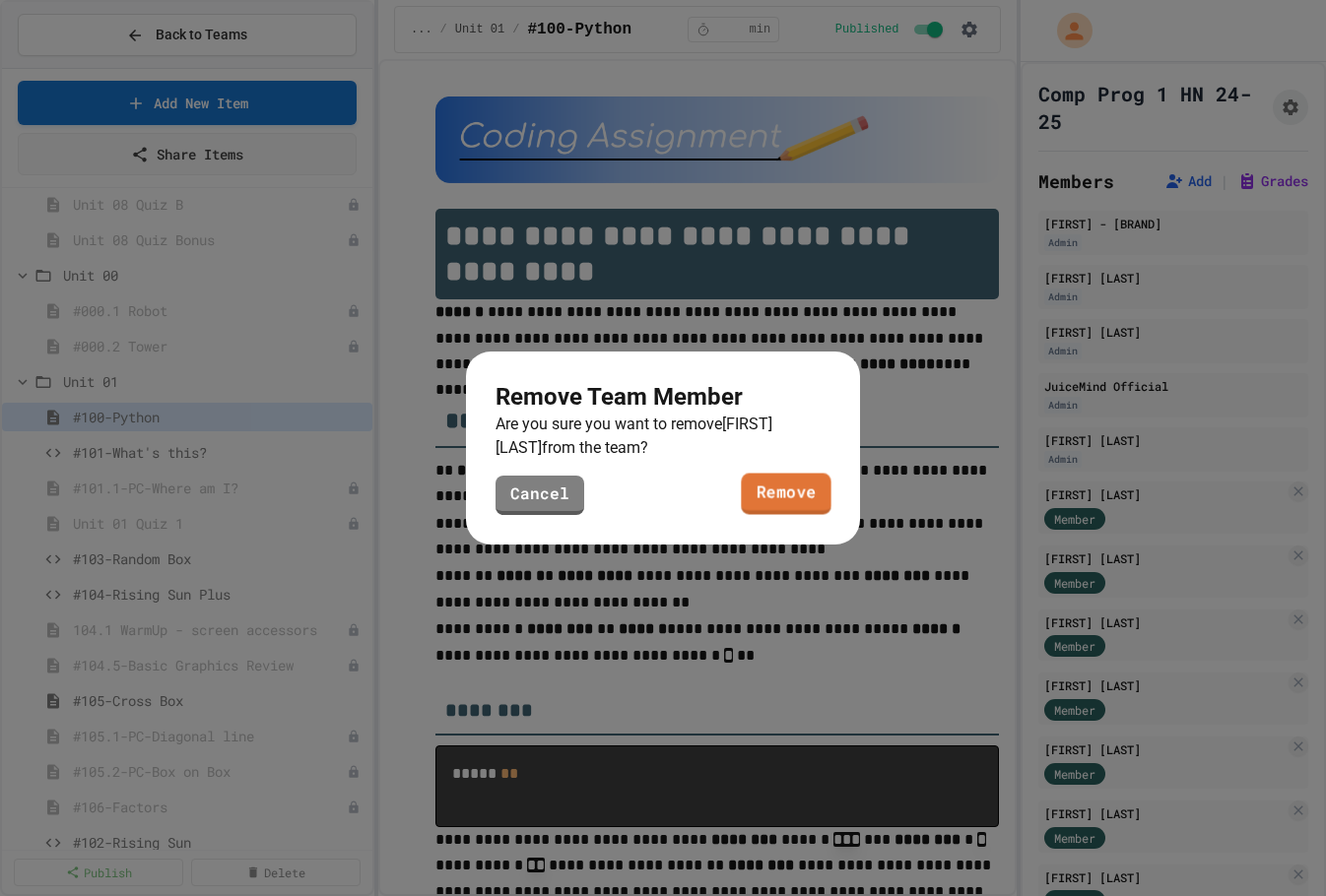 click on "Remove" at bounding box center [785, 494] 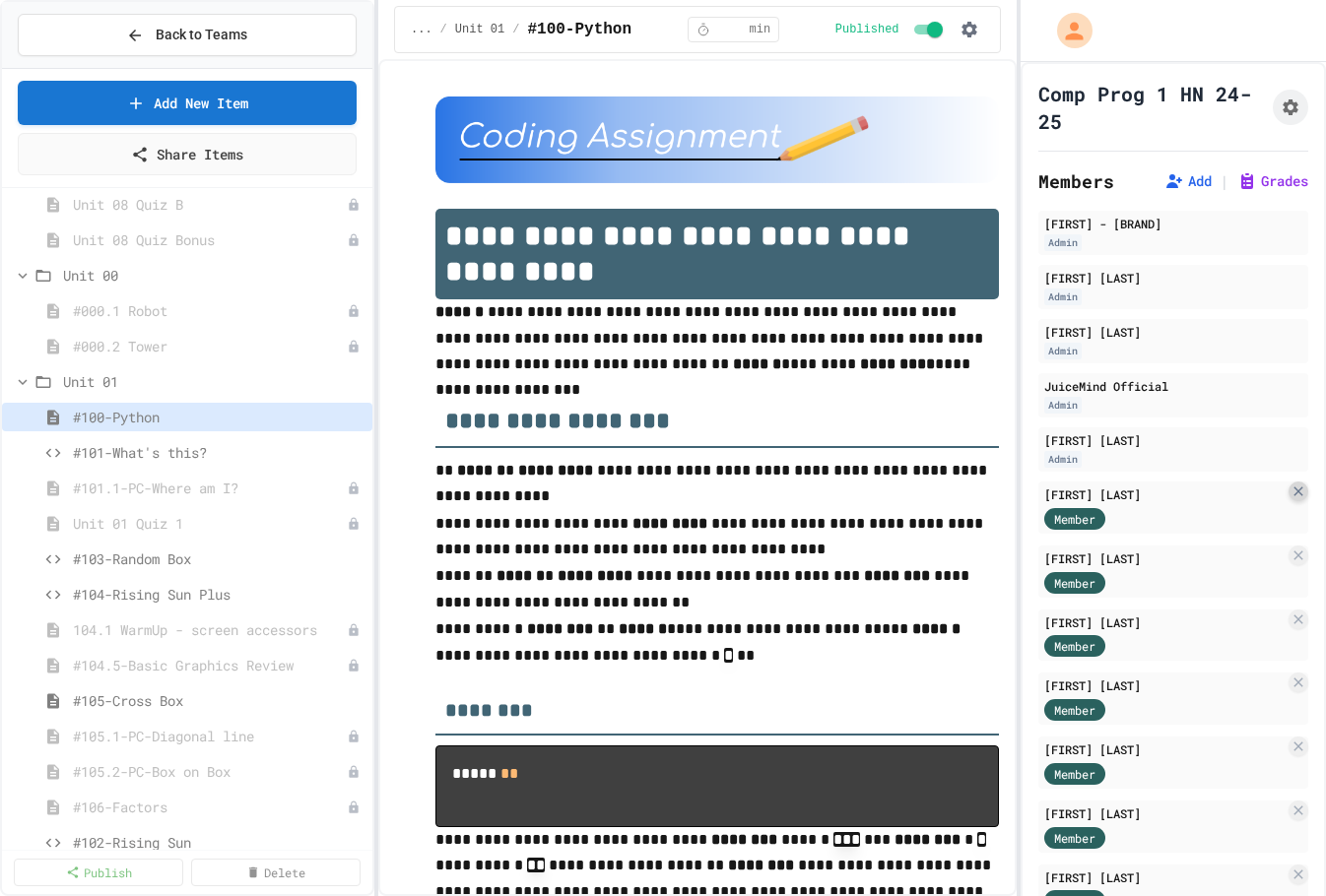 click 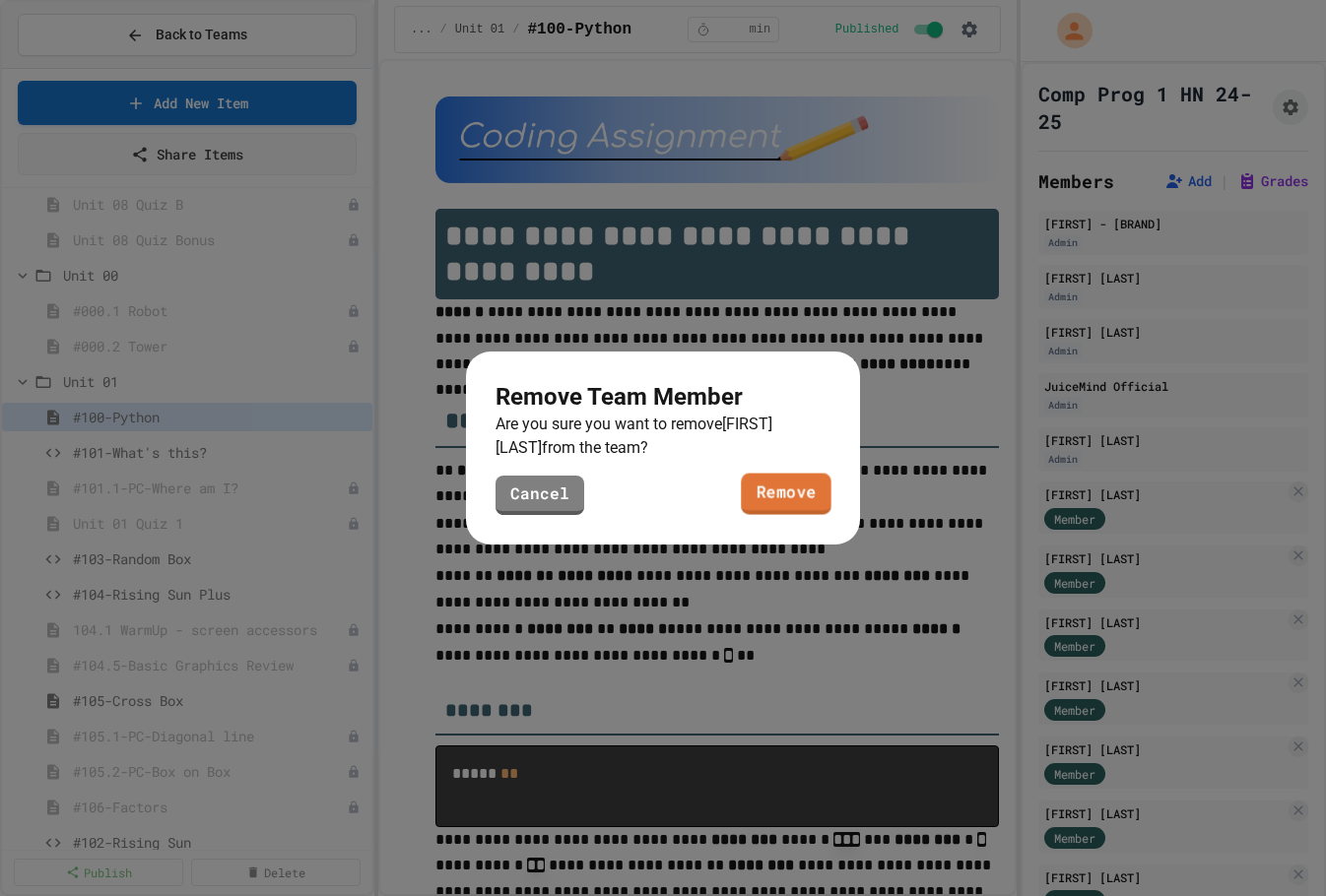 click on "Remove" at bounding box center [786, 494] 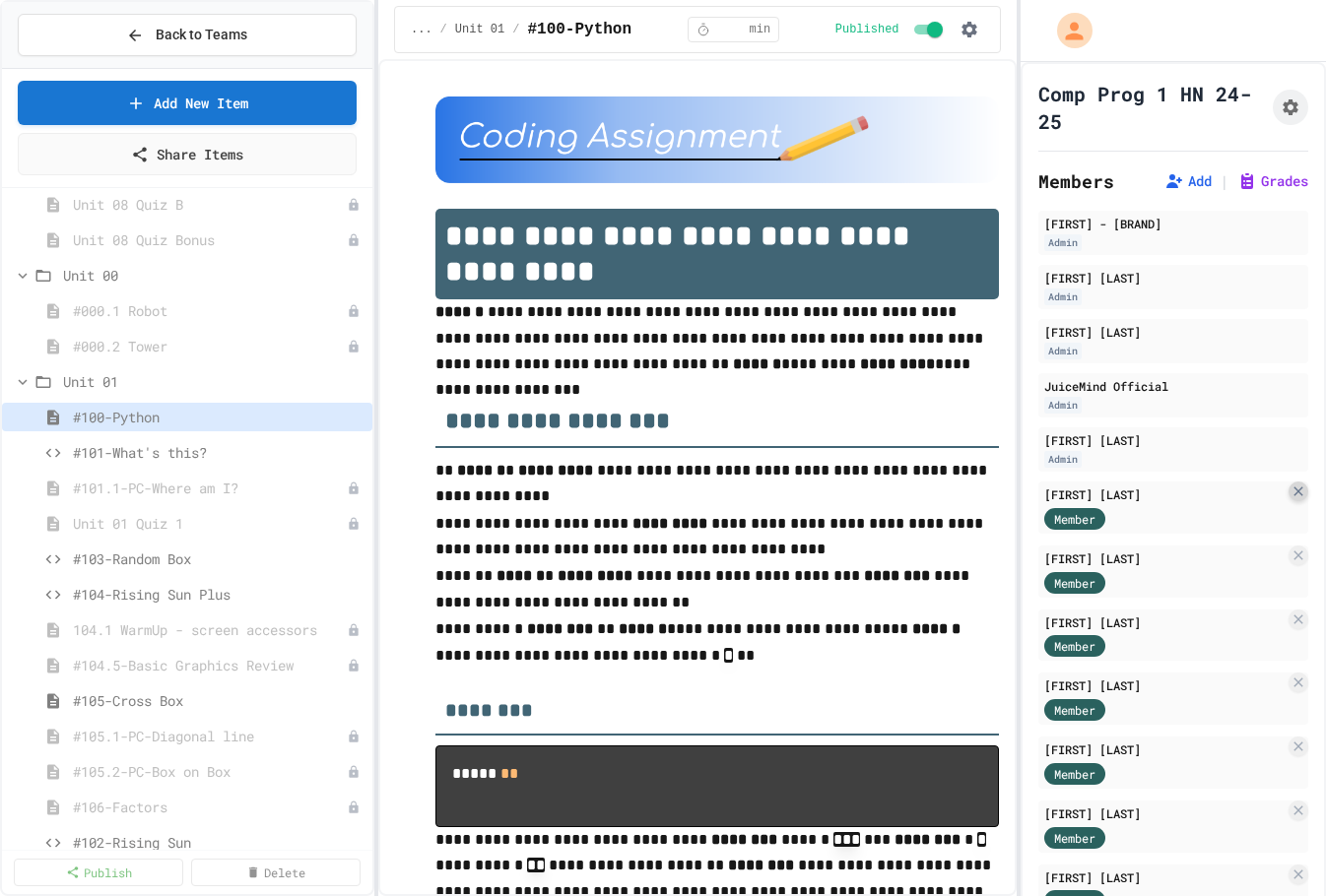 click 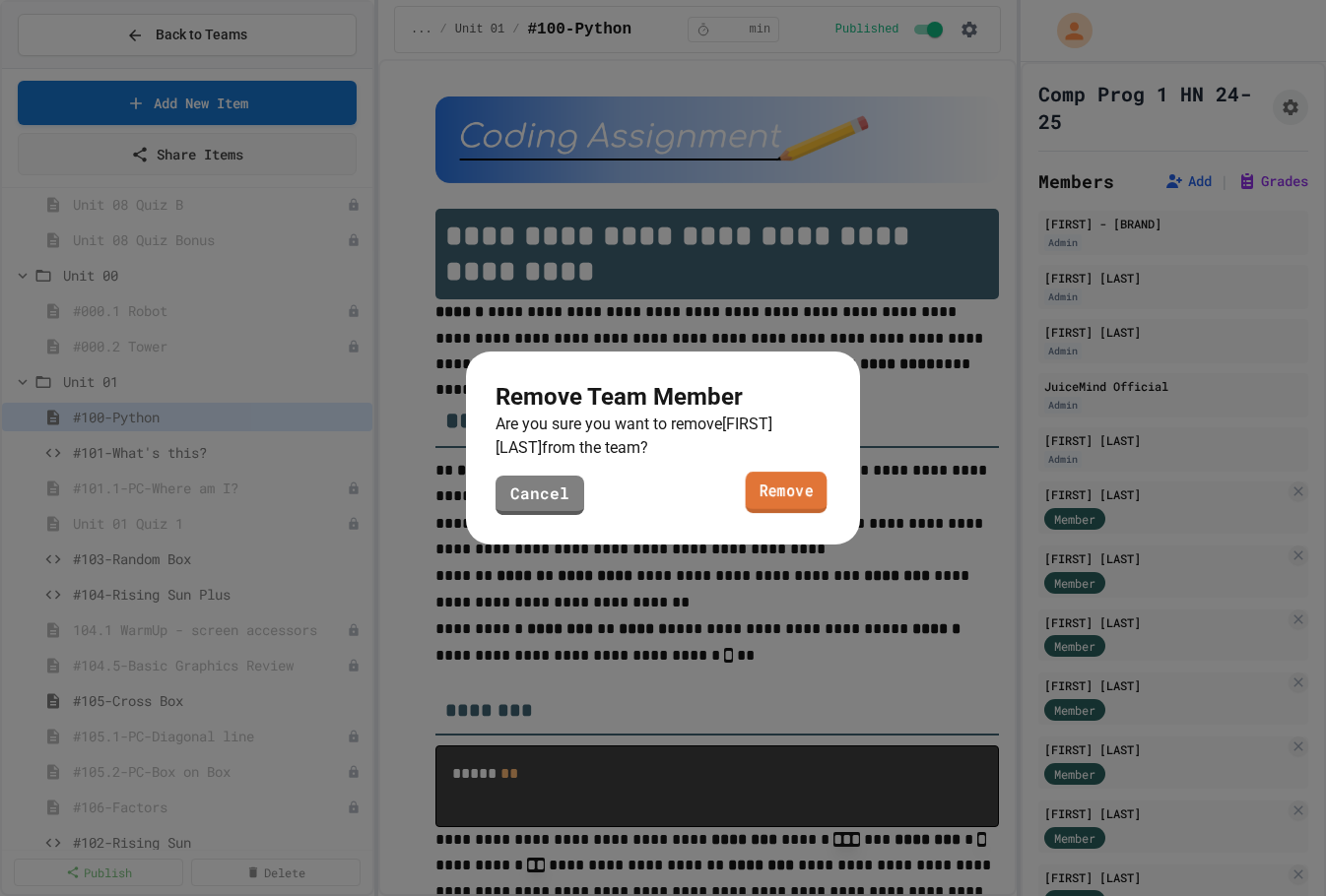 click on "Remove" at bounding box center [786, 492] 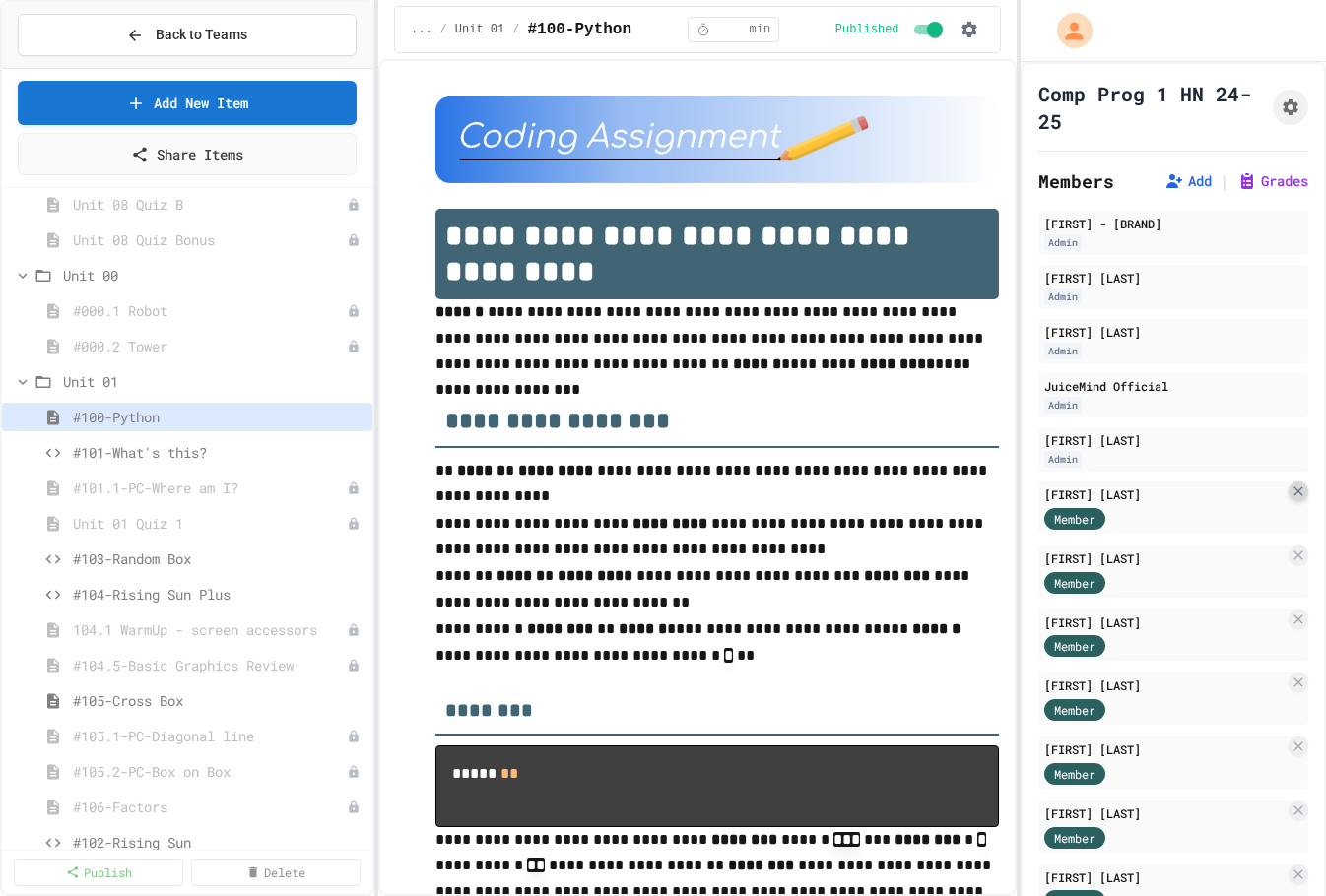 click 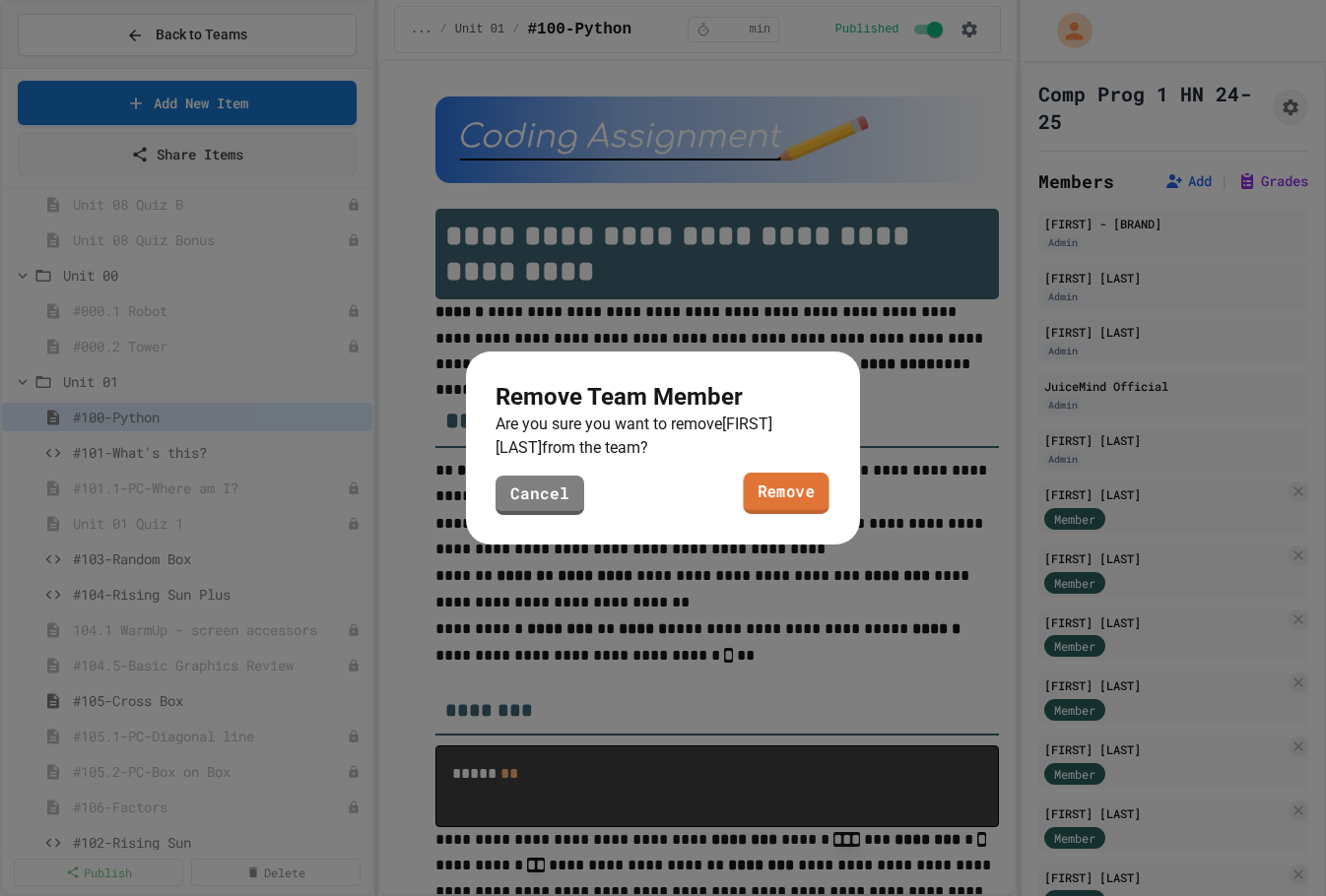 click on "Remove" at bounding box center (785, 493) 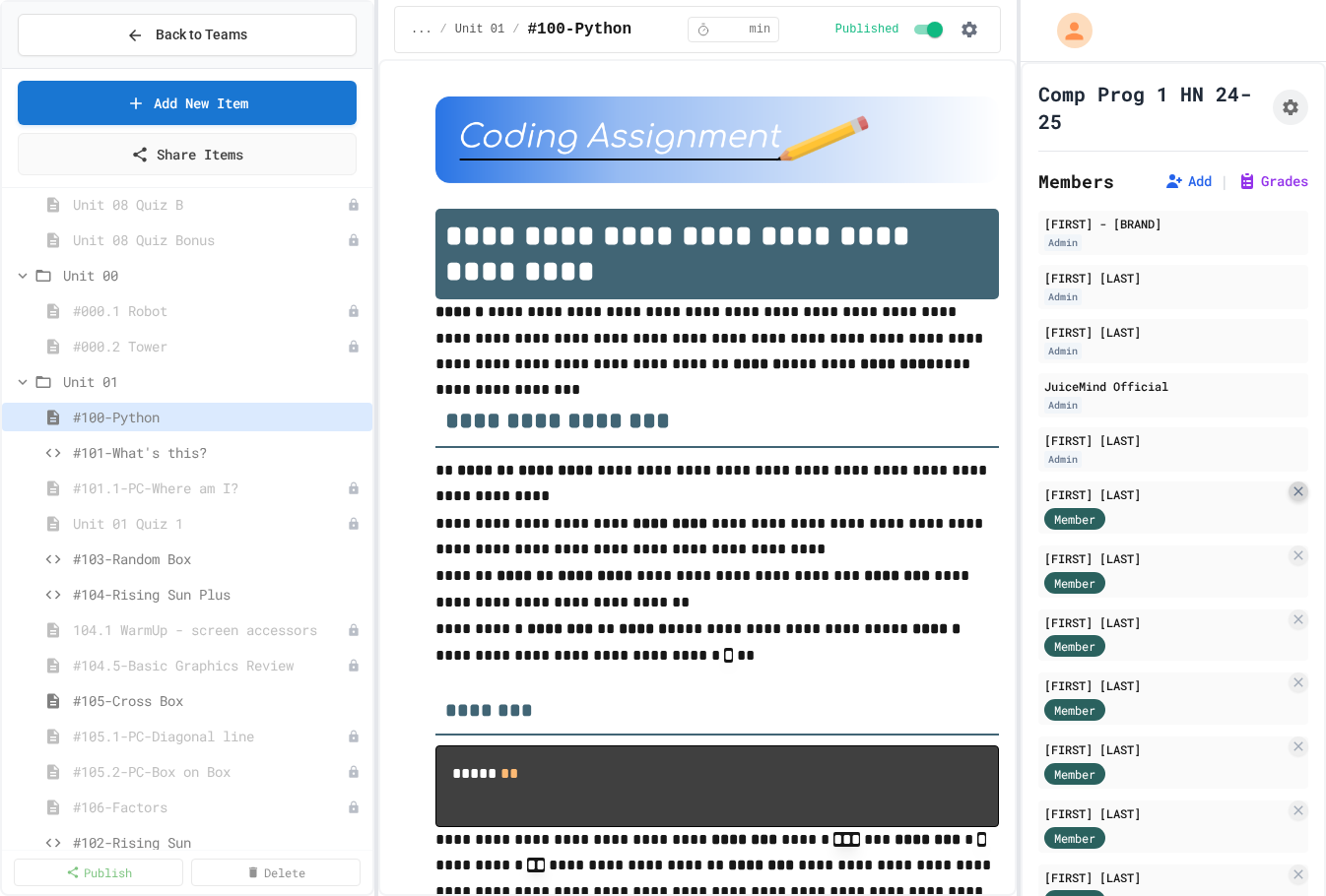 click 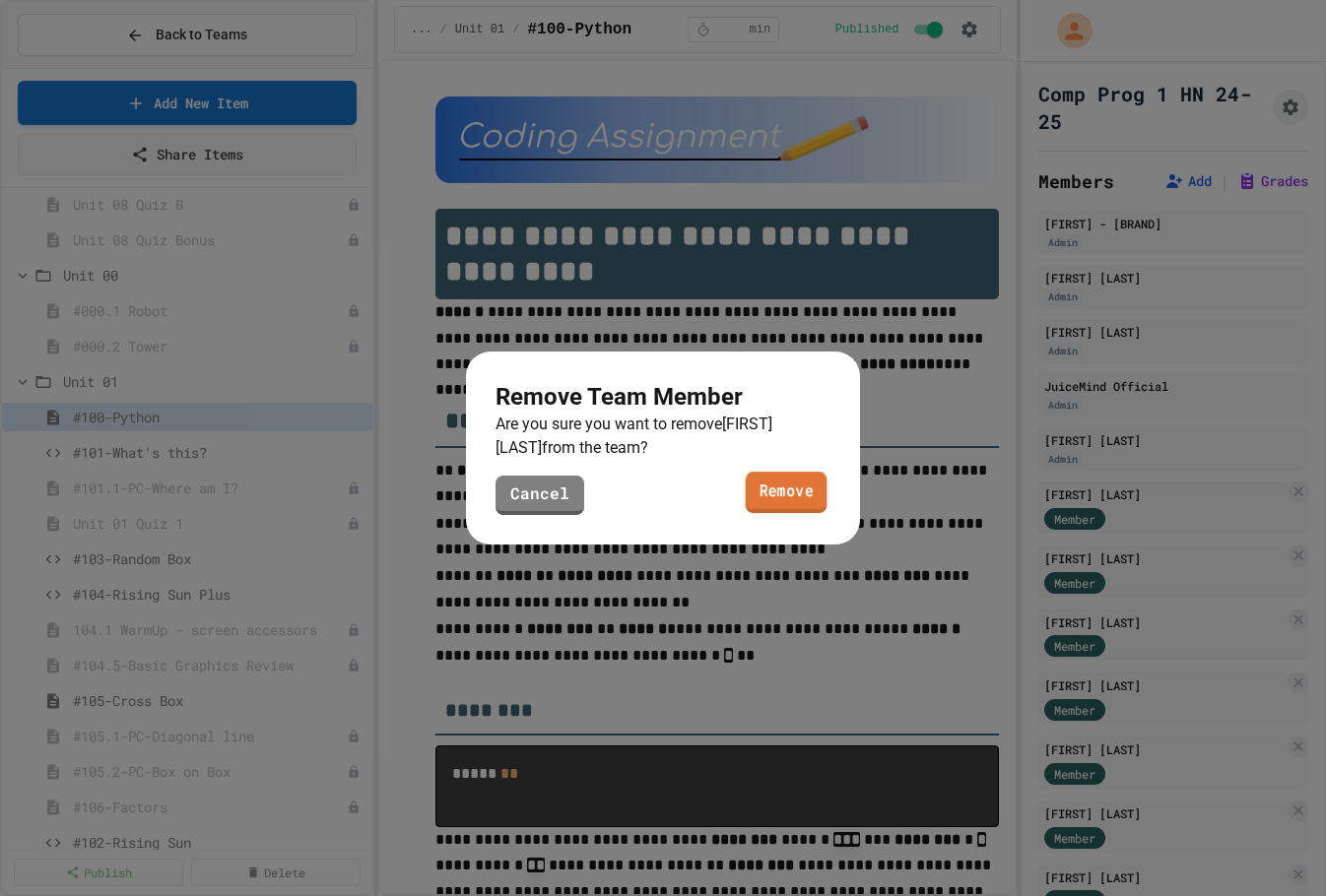 click on "Remove" at bounding box center [786, 492] 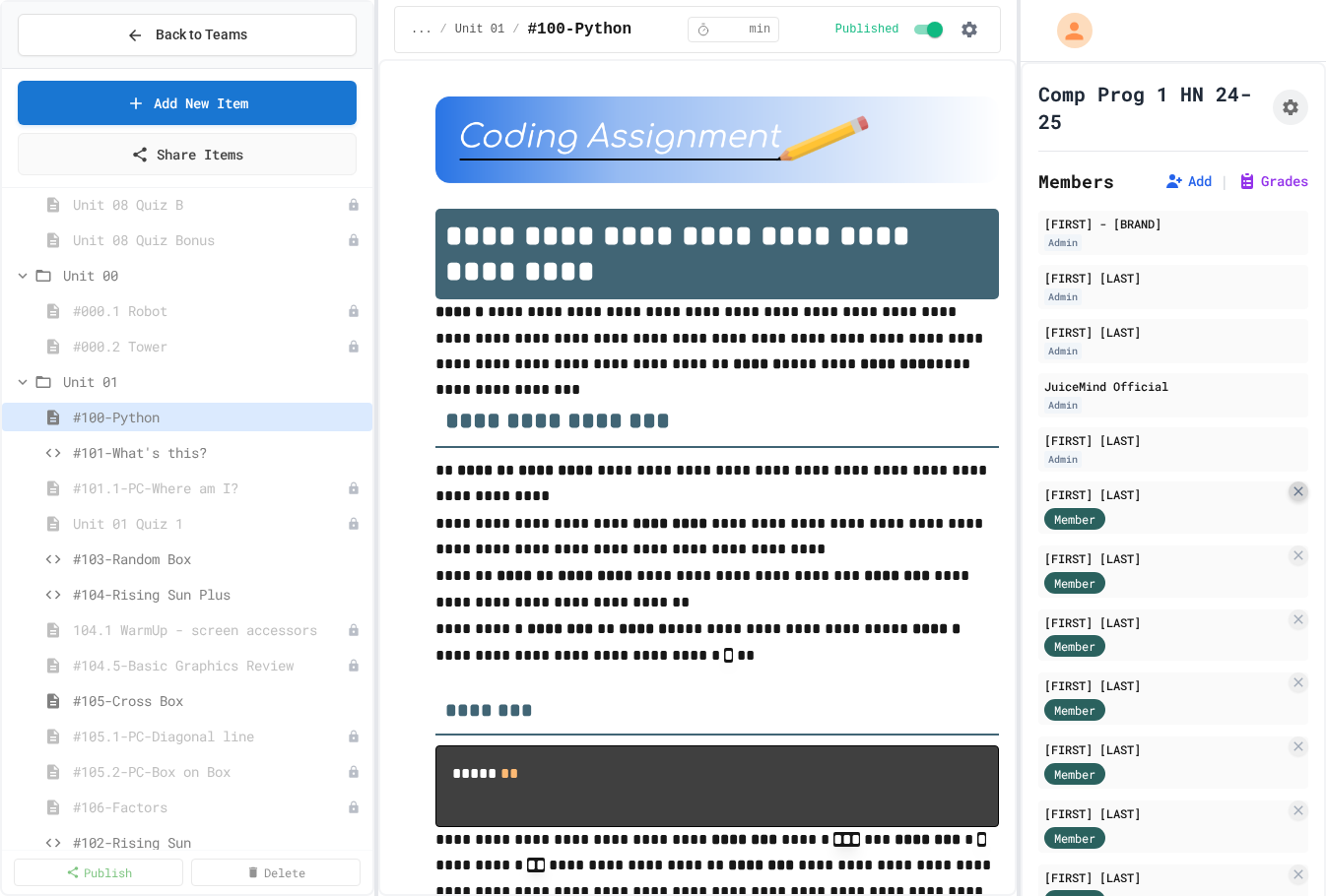 click 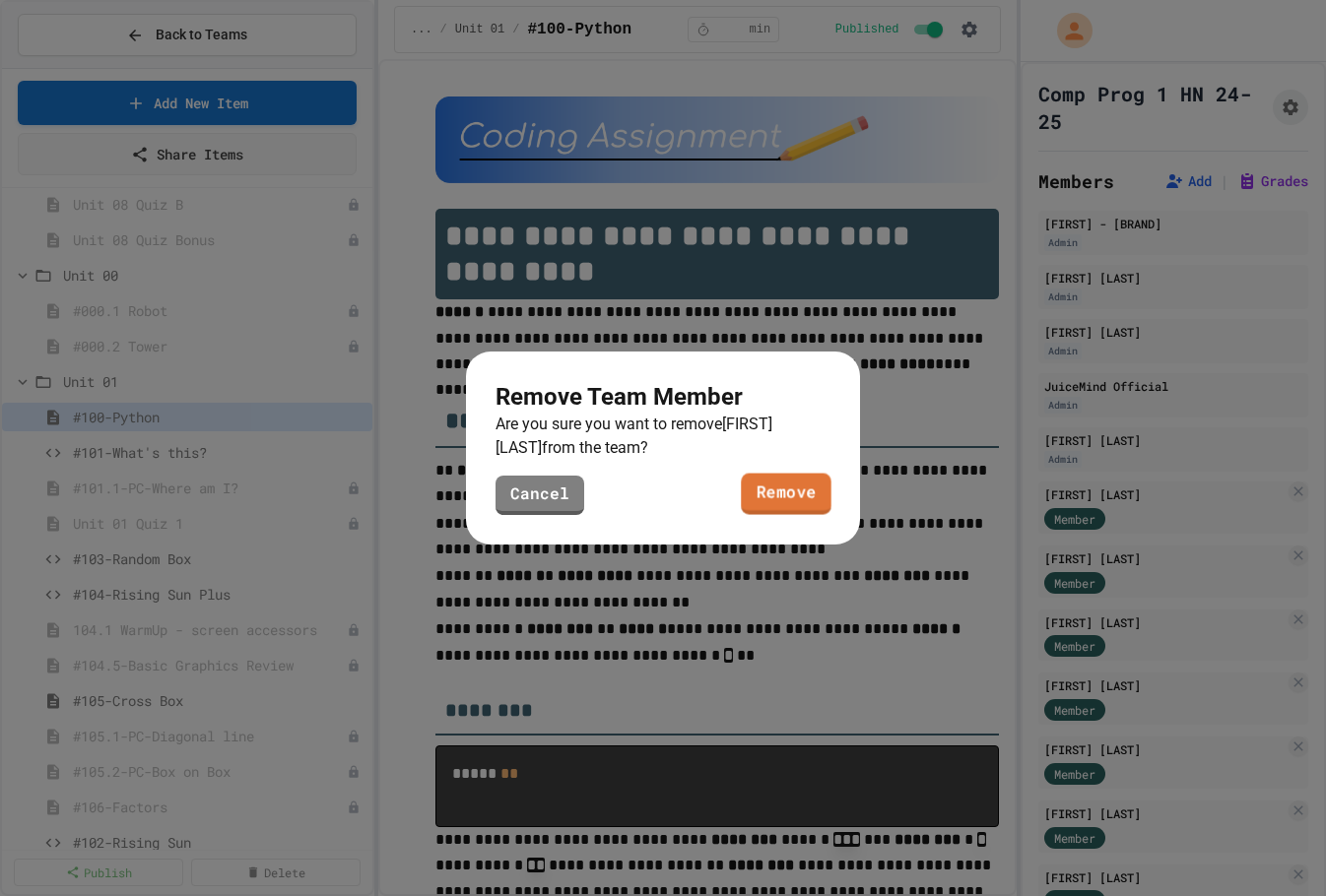 click on "Remove" at bounding box center (786, 494) 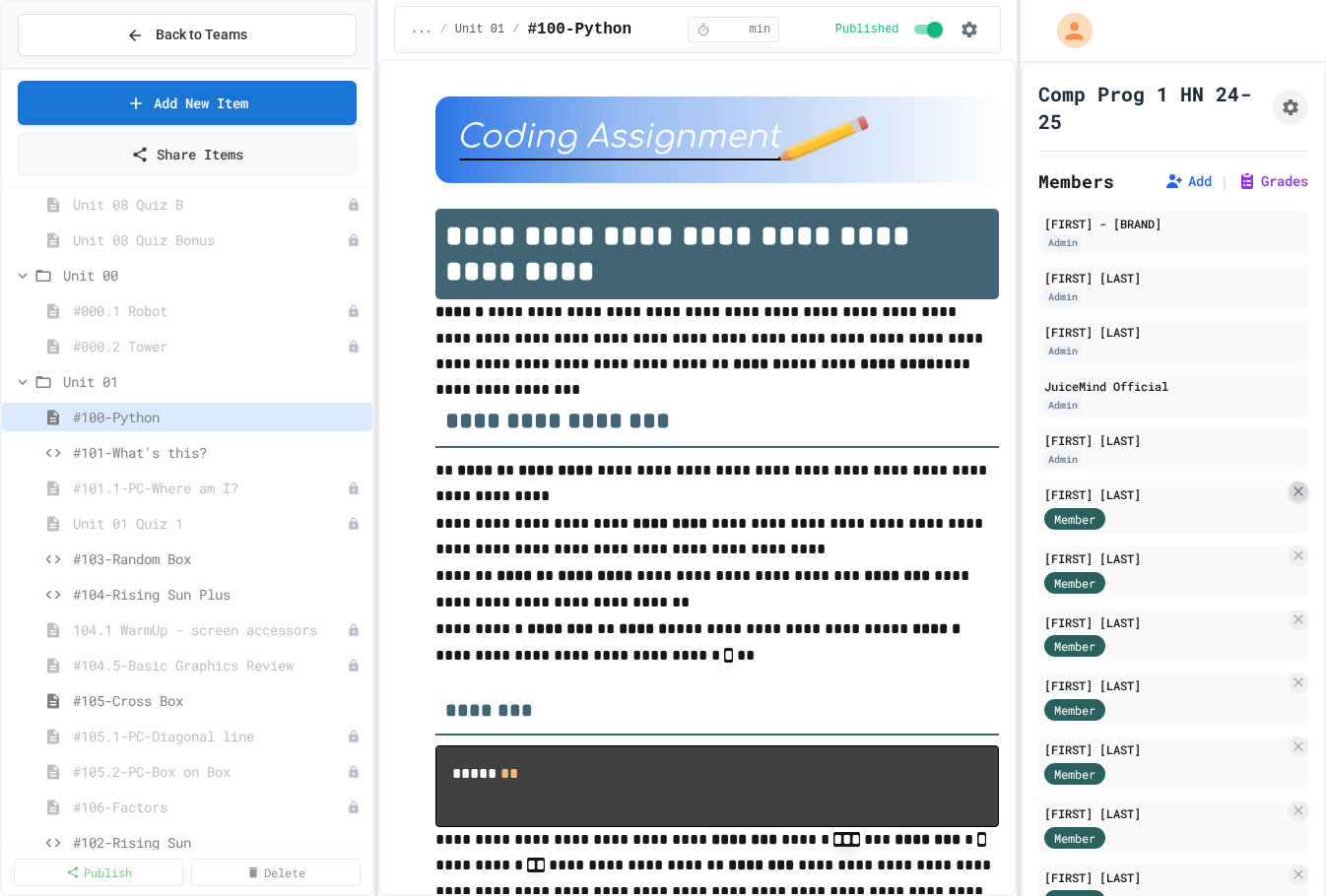 click 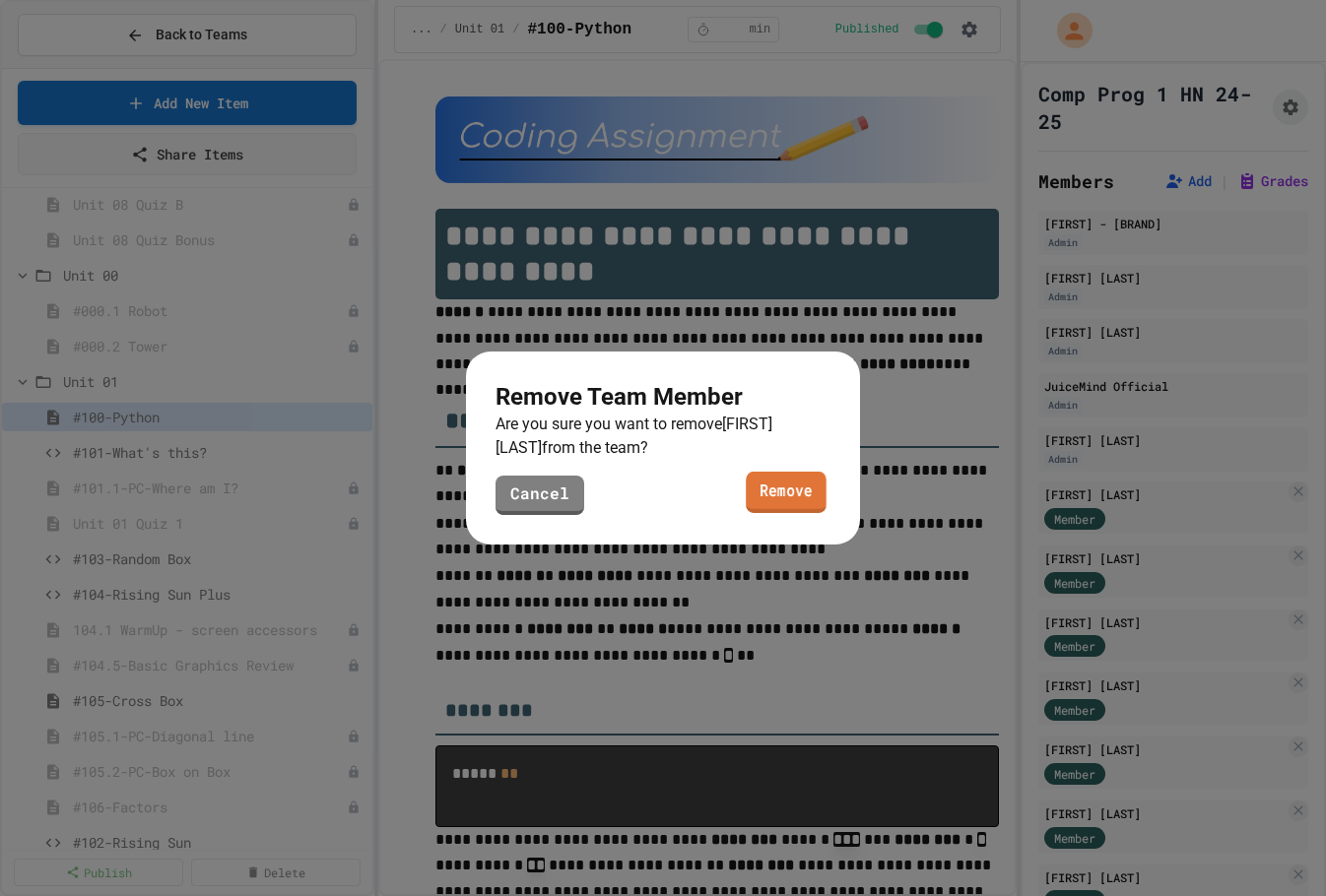 click on "Remove" at bounding box center [786, 492] 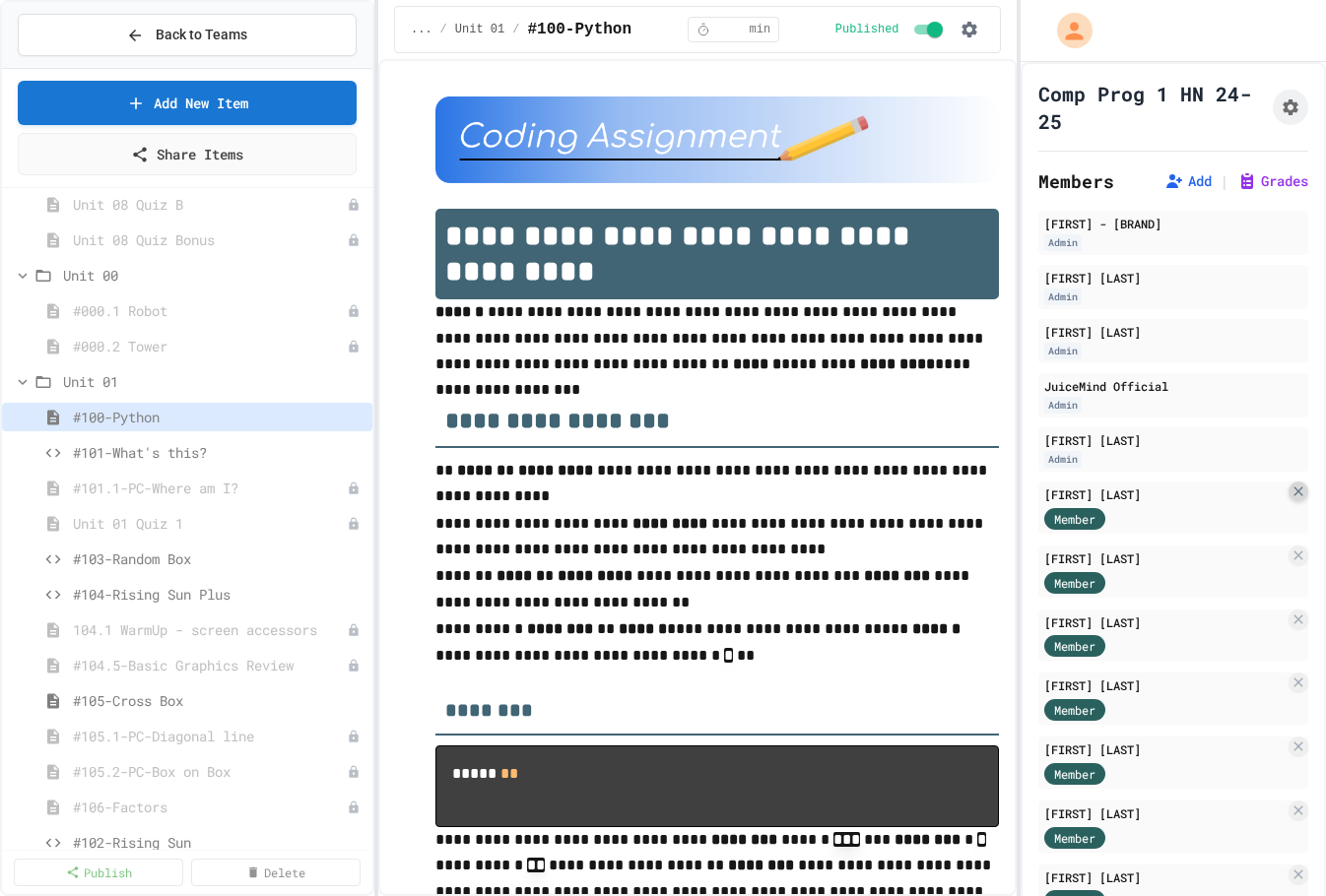 click 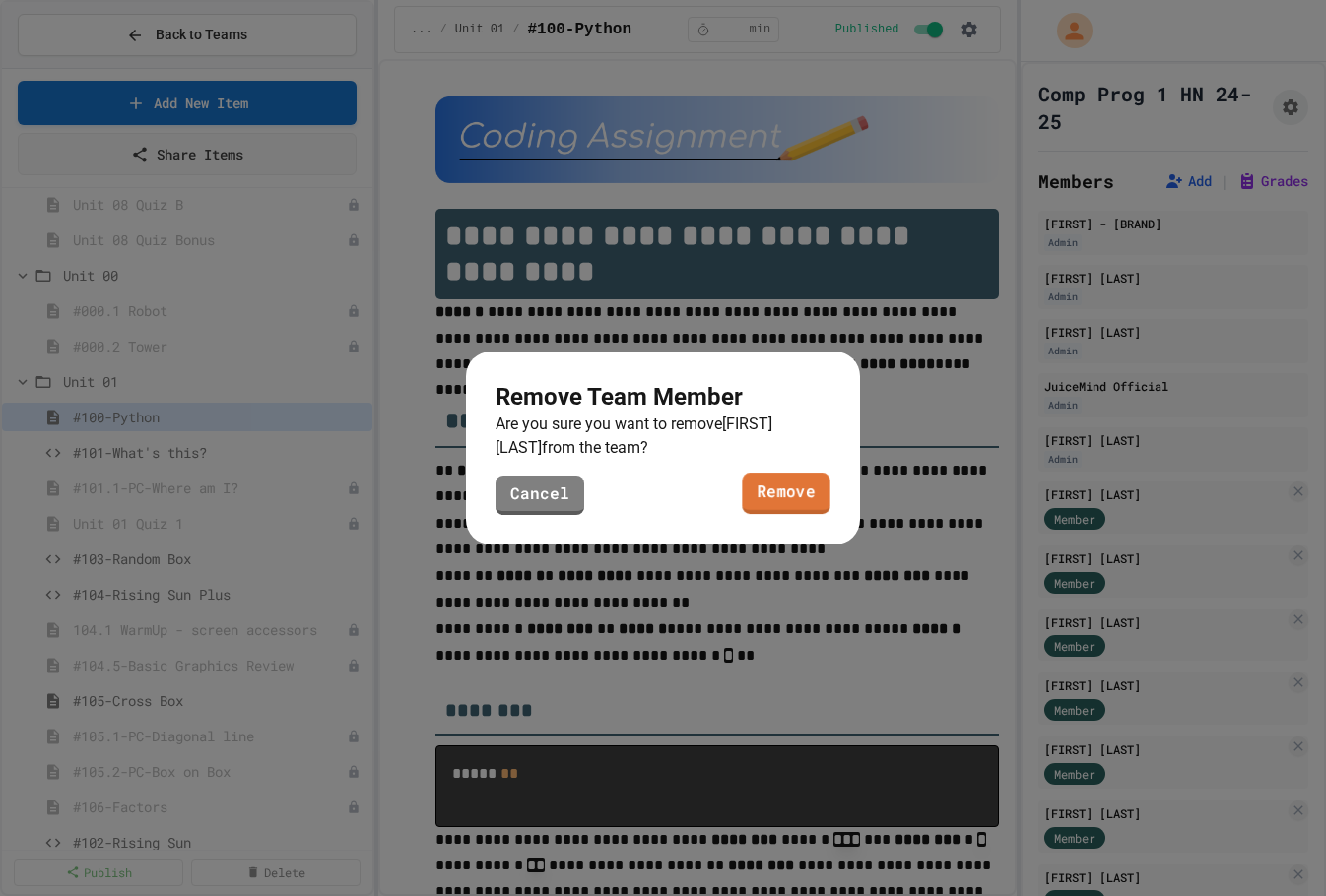 click on "Remove" at bounding box center [785, 493] 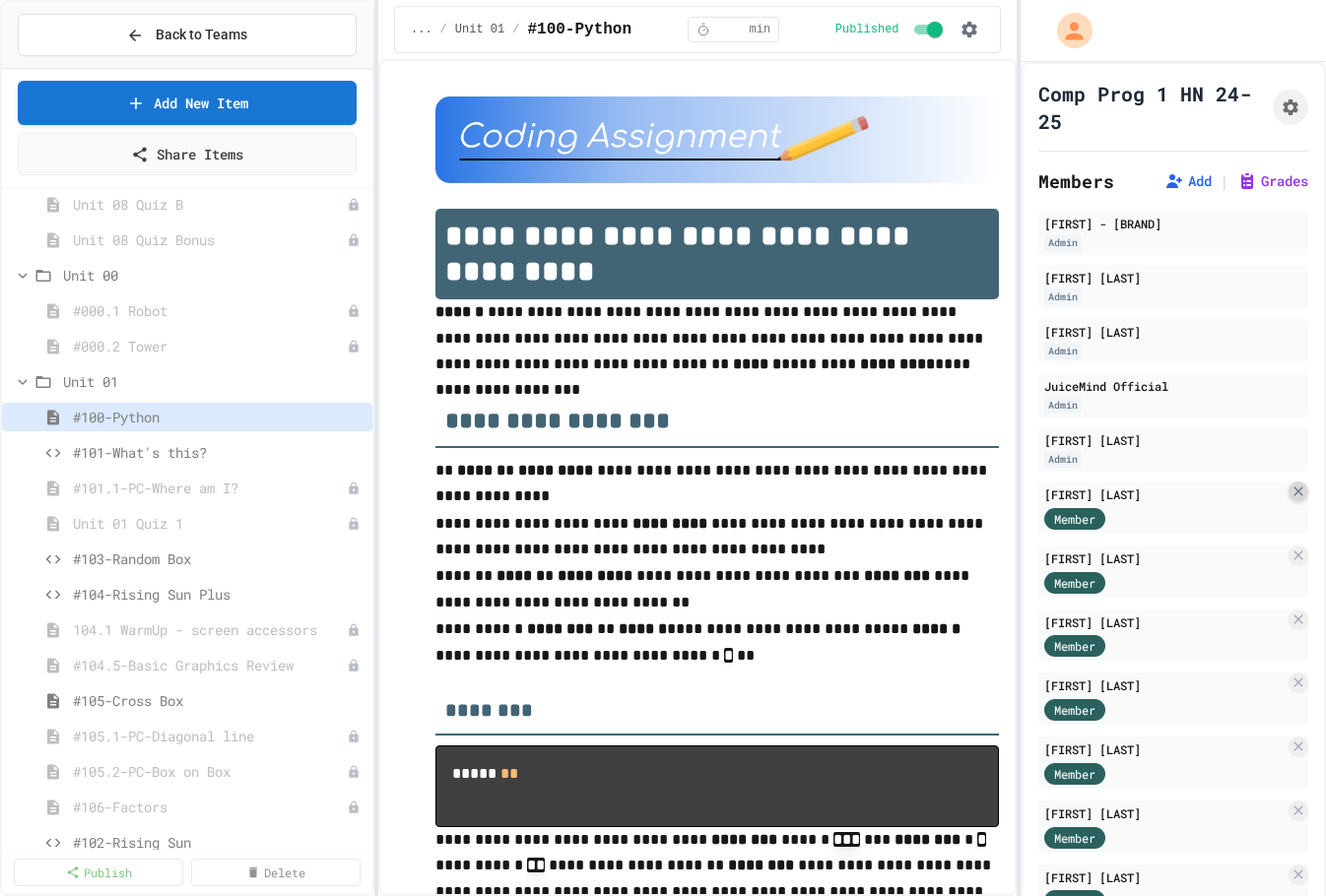 click 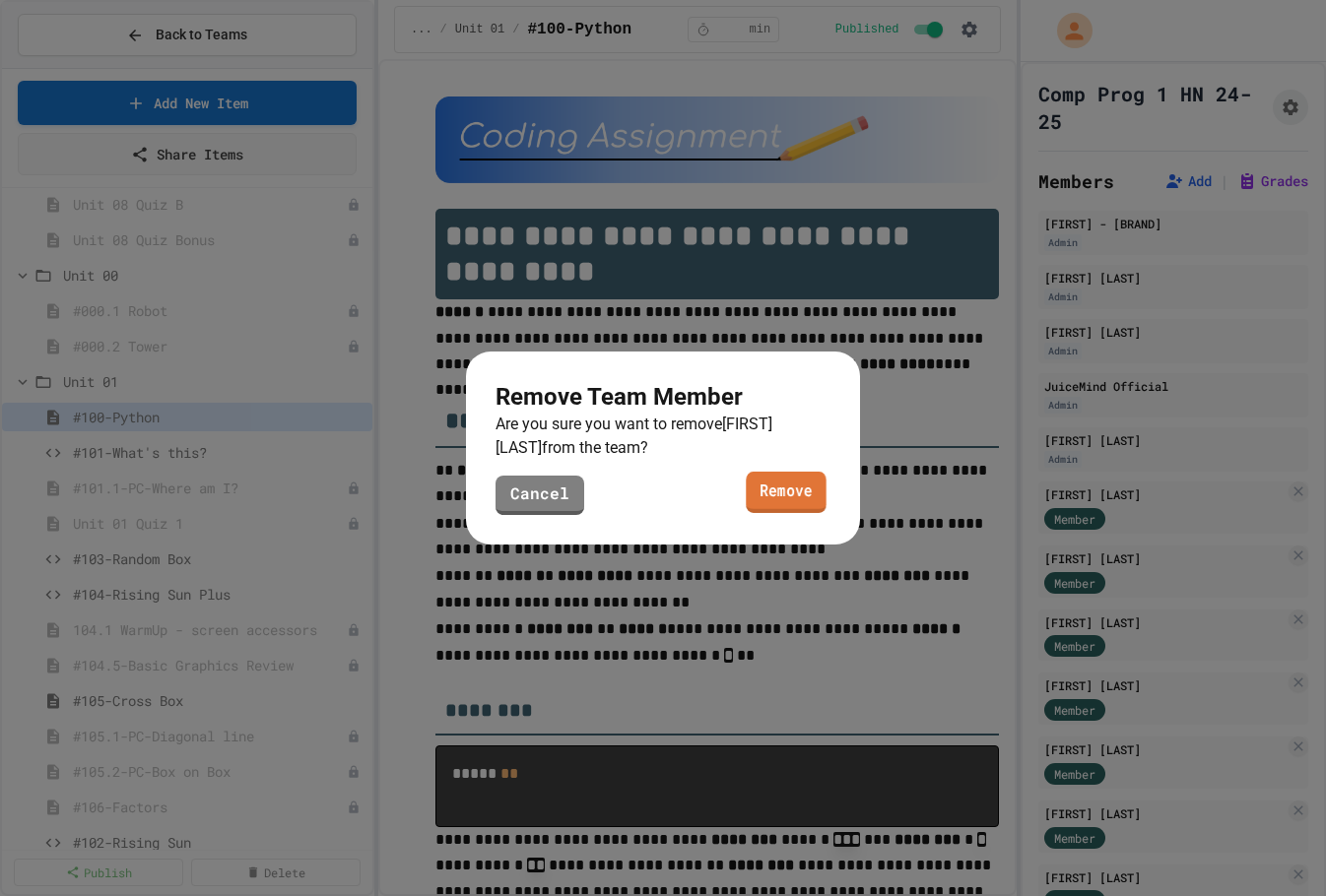 click on "Remove" at bounding box center (785, 492) 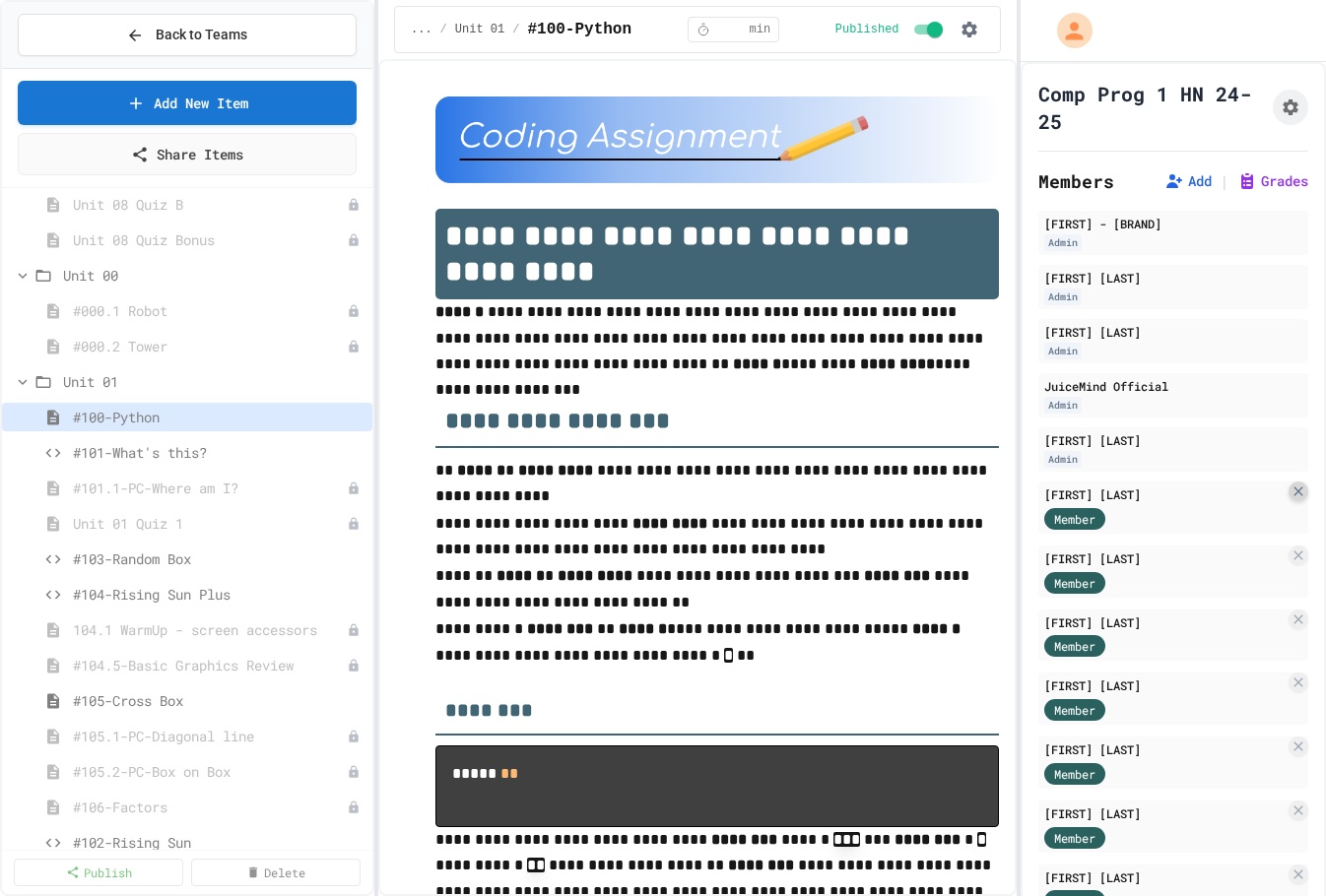 click 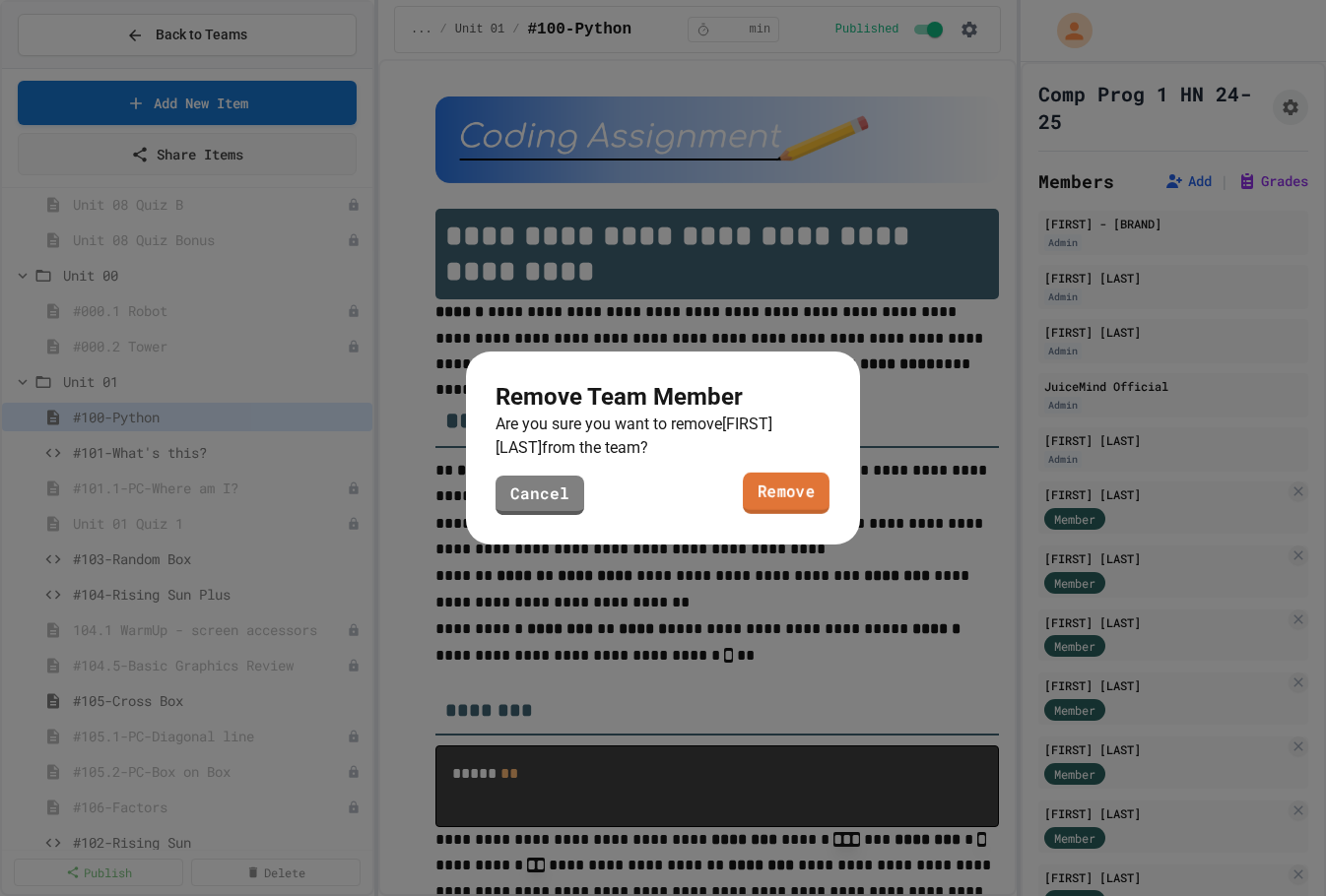 click on "Remove" at bounding box center [786, 493] 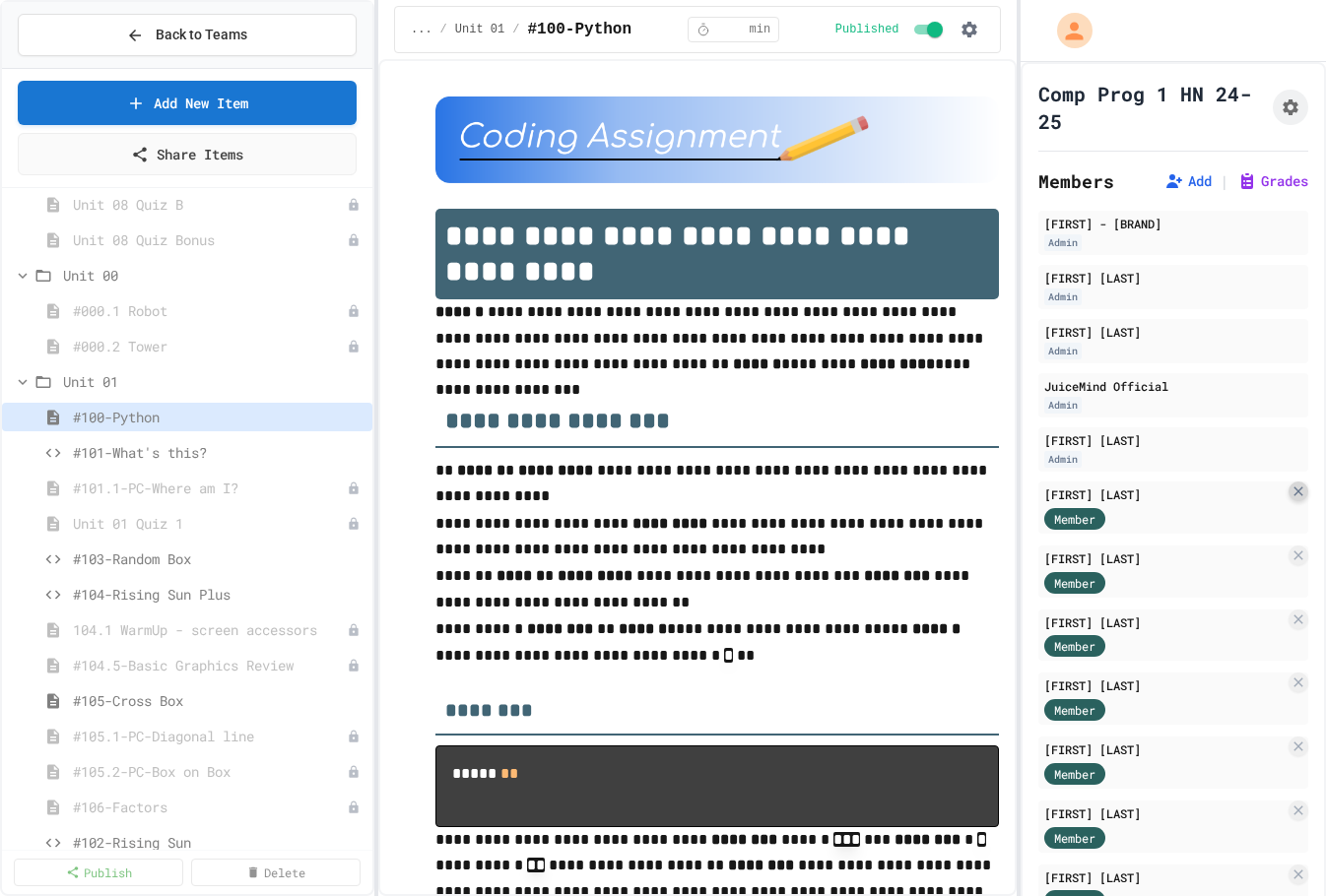 click 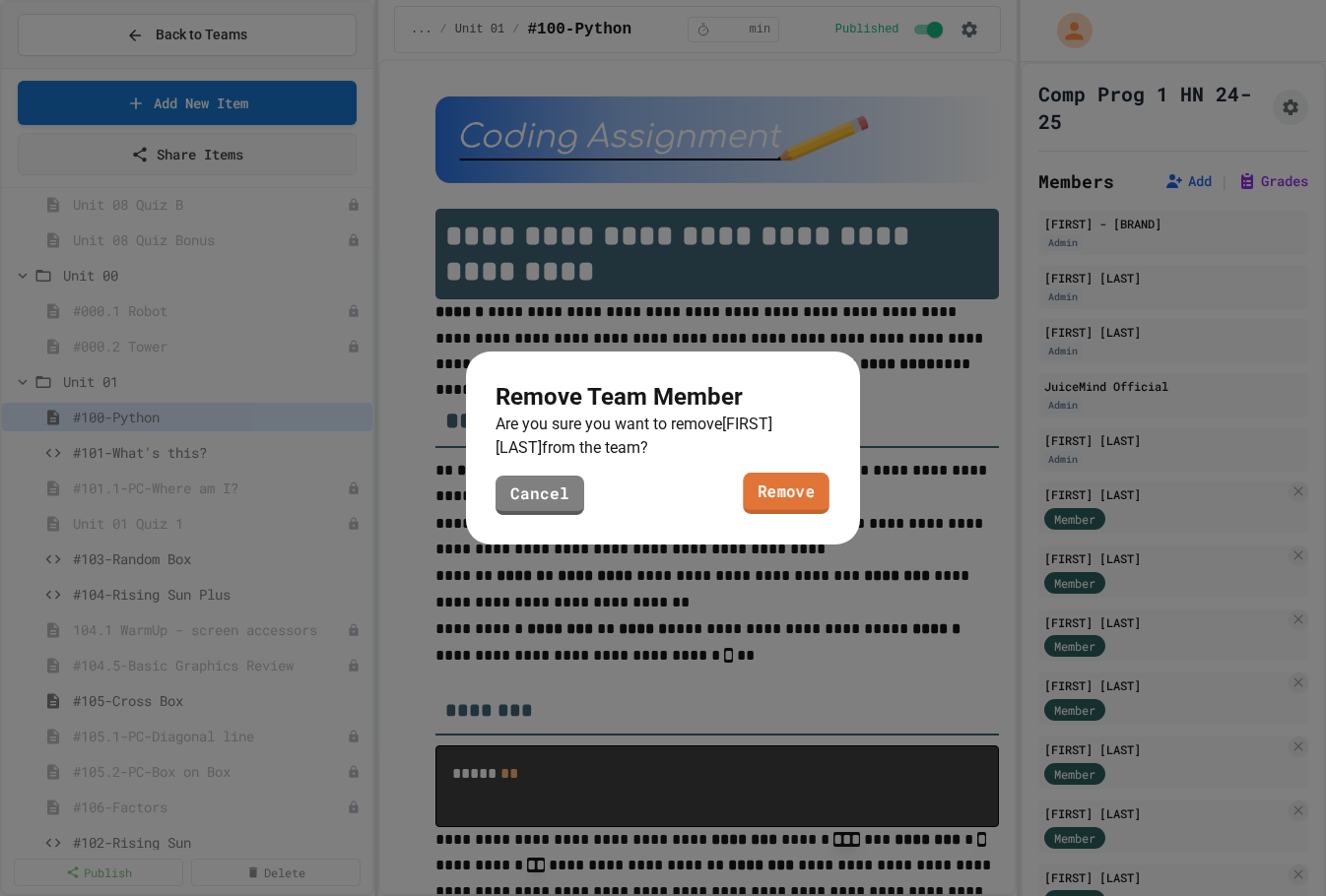 click on "Remove" at bounding box center [785, 493] 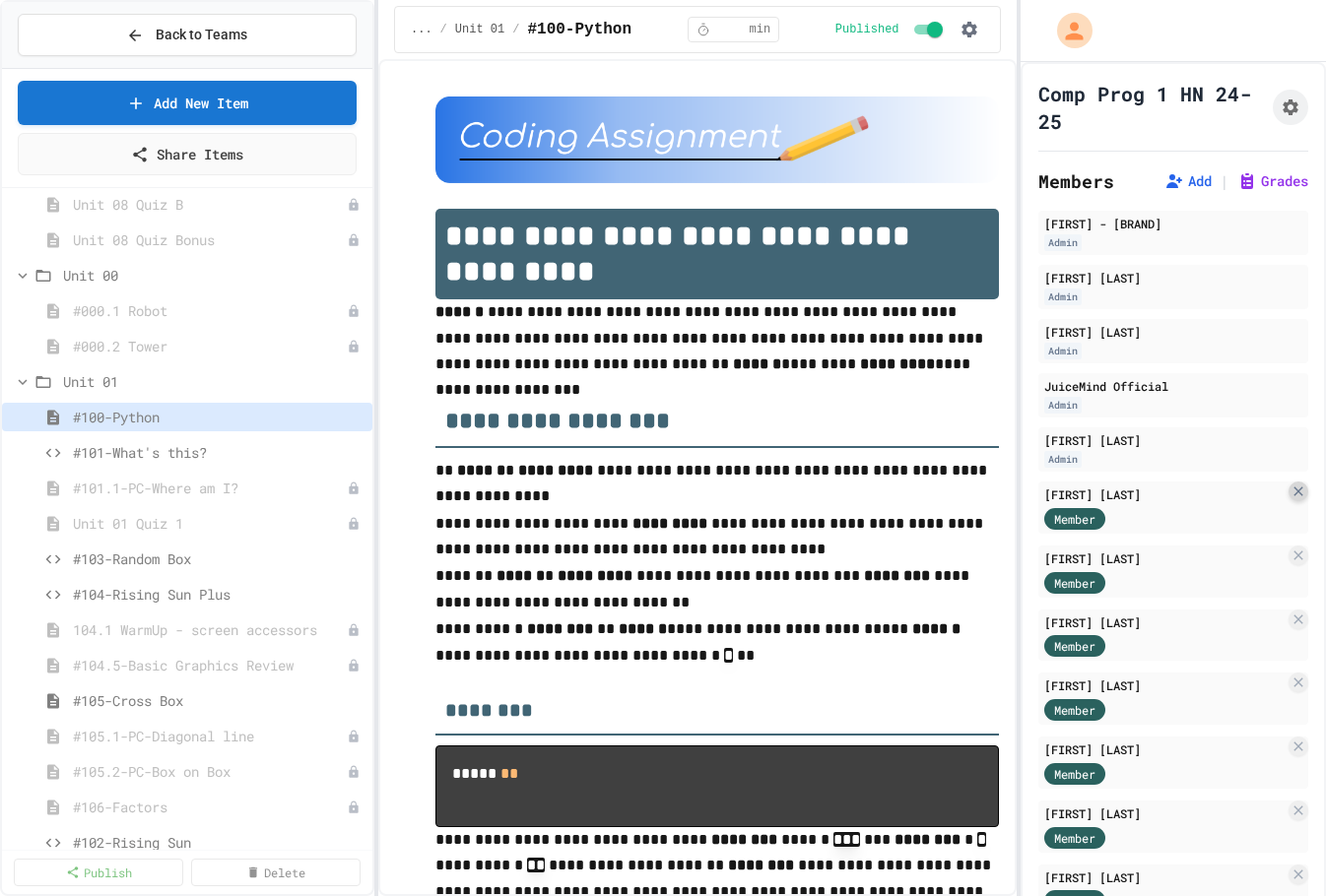 click 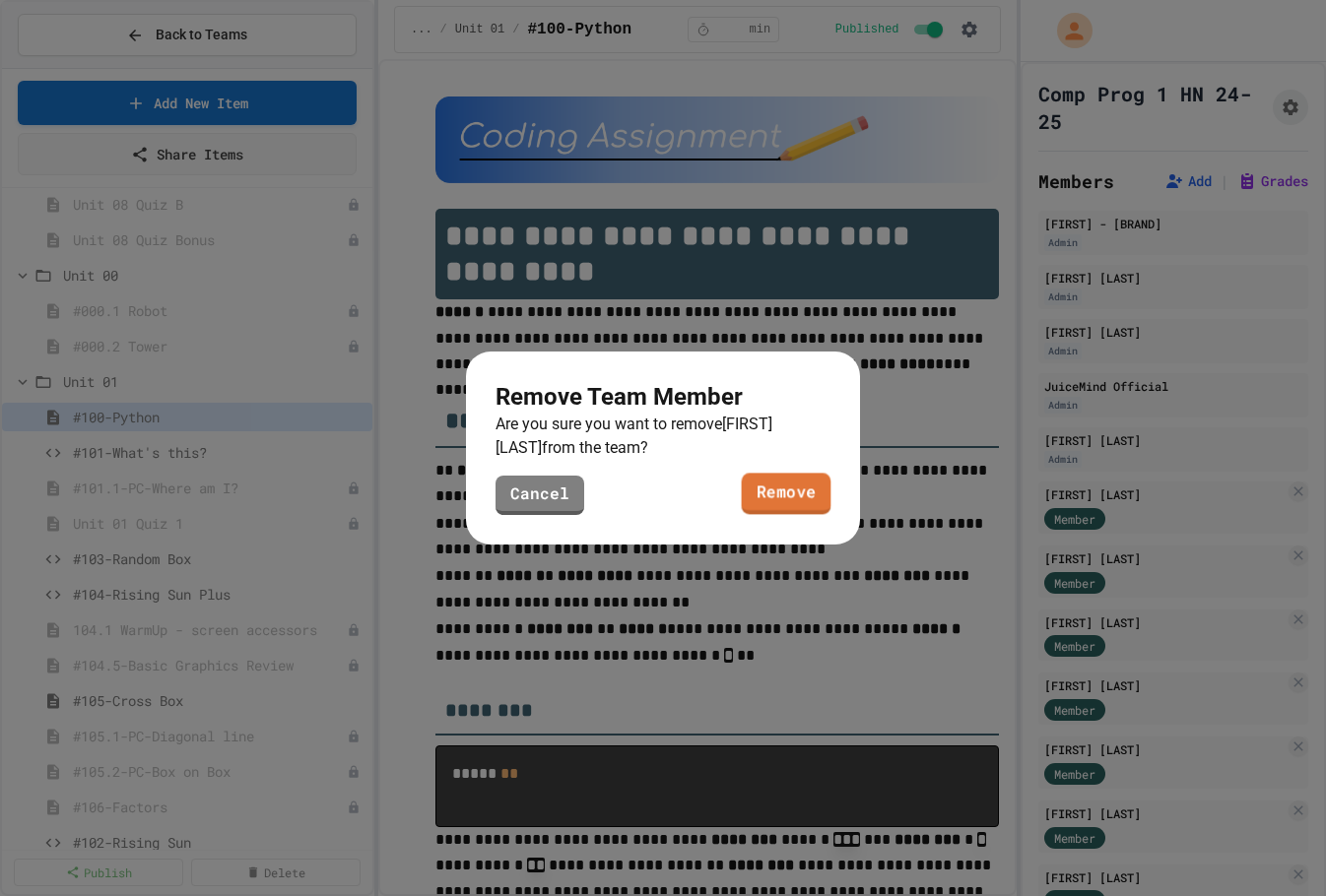 click on "Remove" at bounding box center [786, 493] 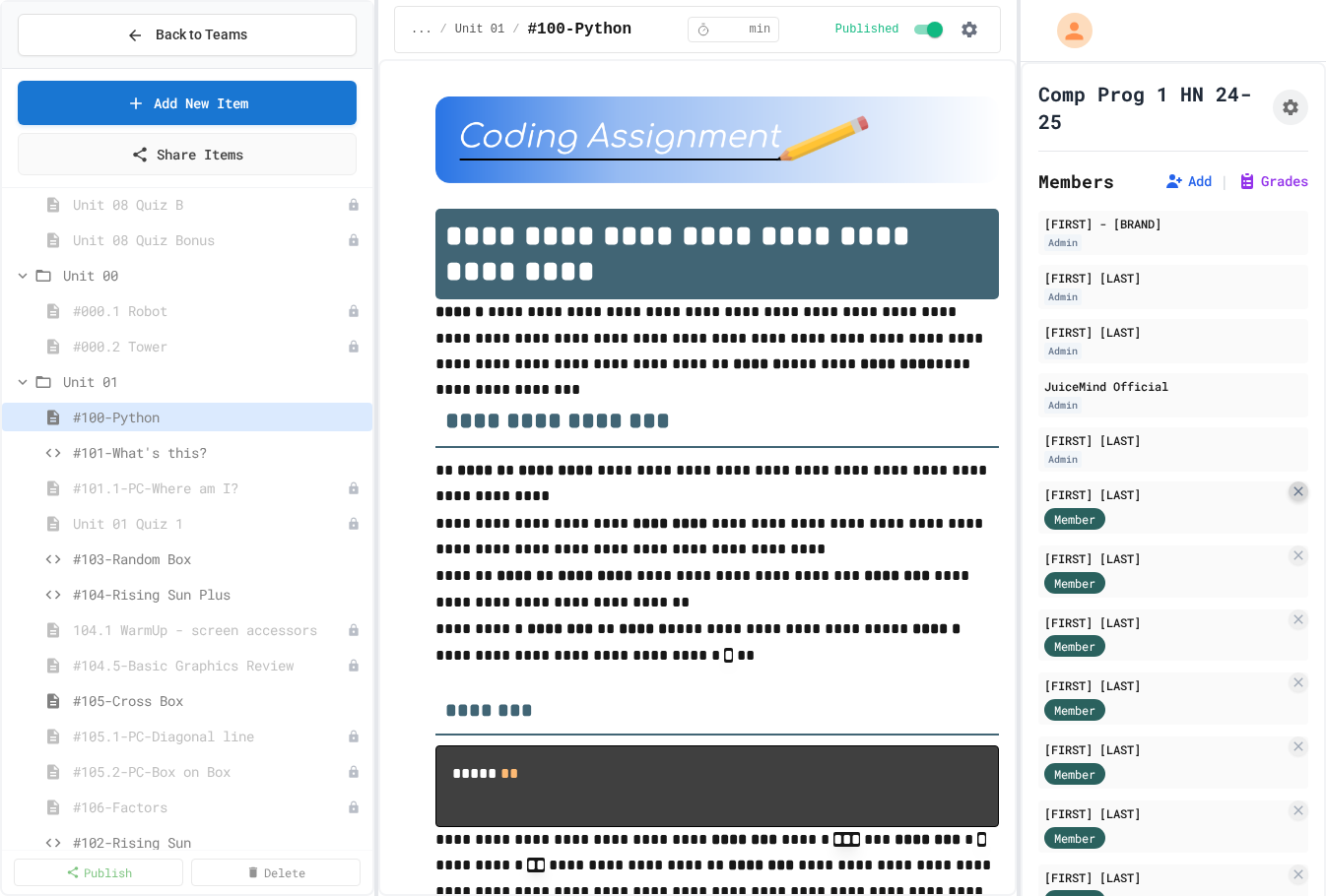 click 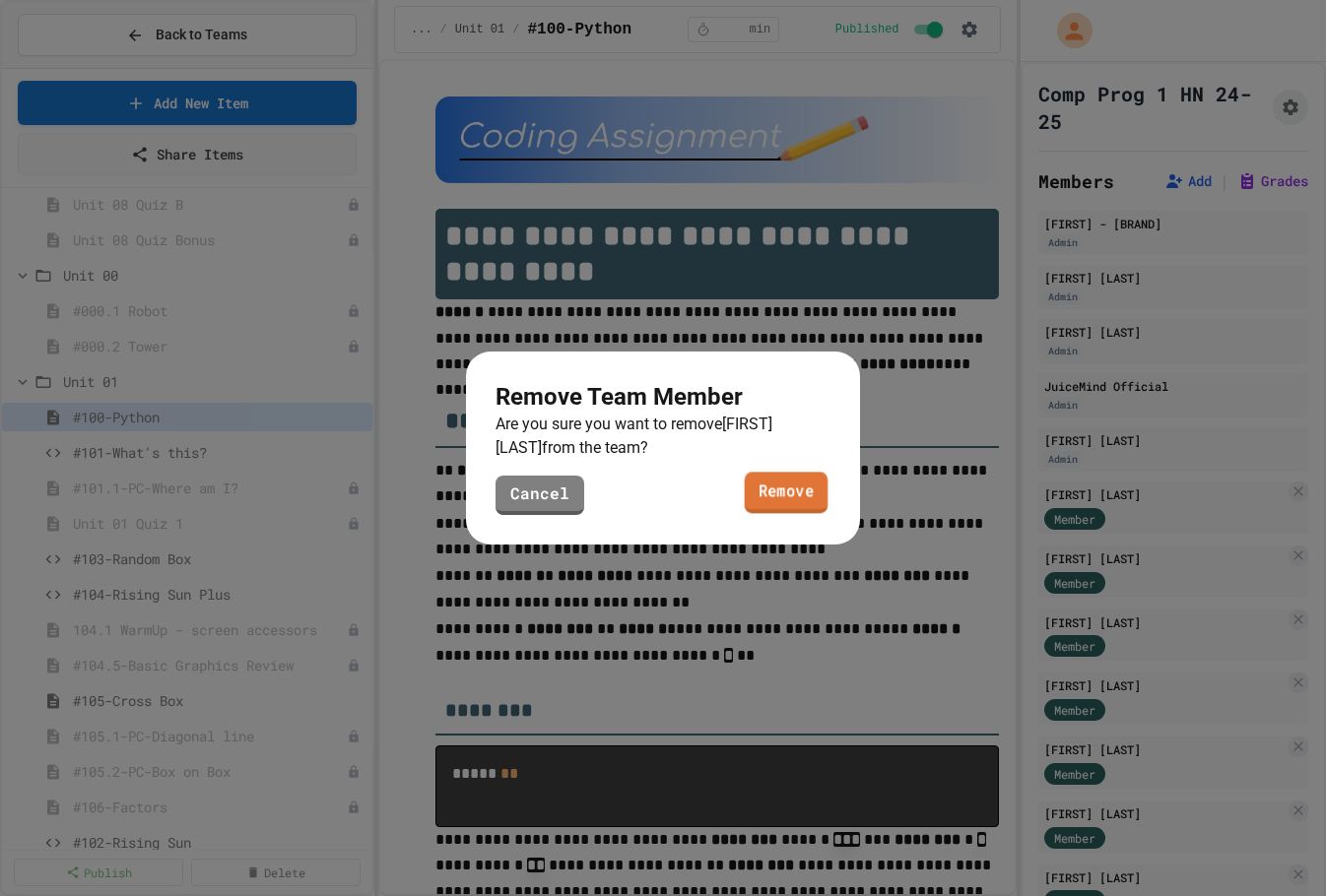 click on "Remove" at bounding box center (786, 492) 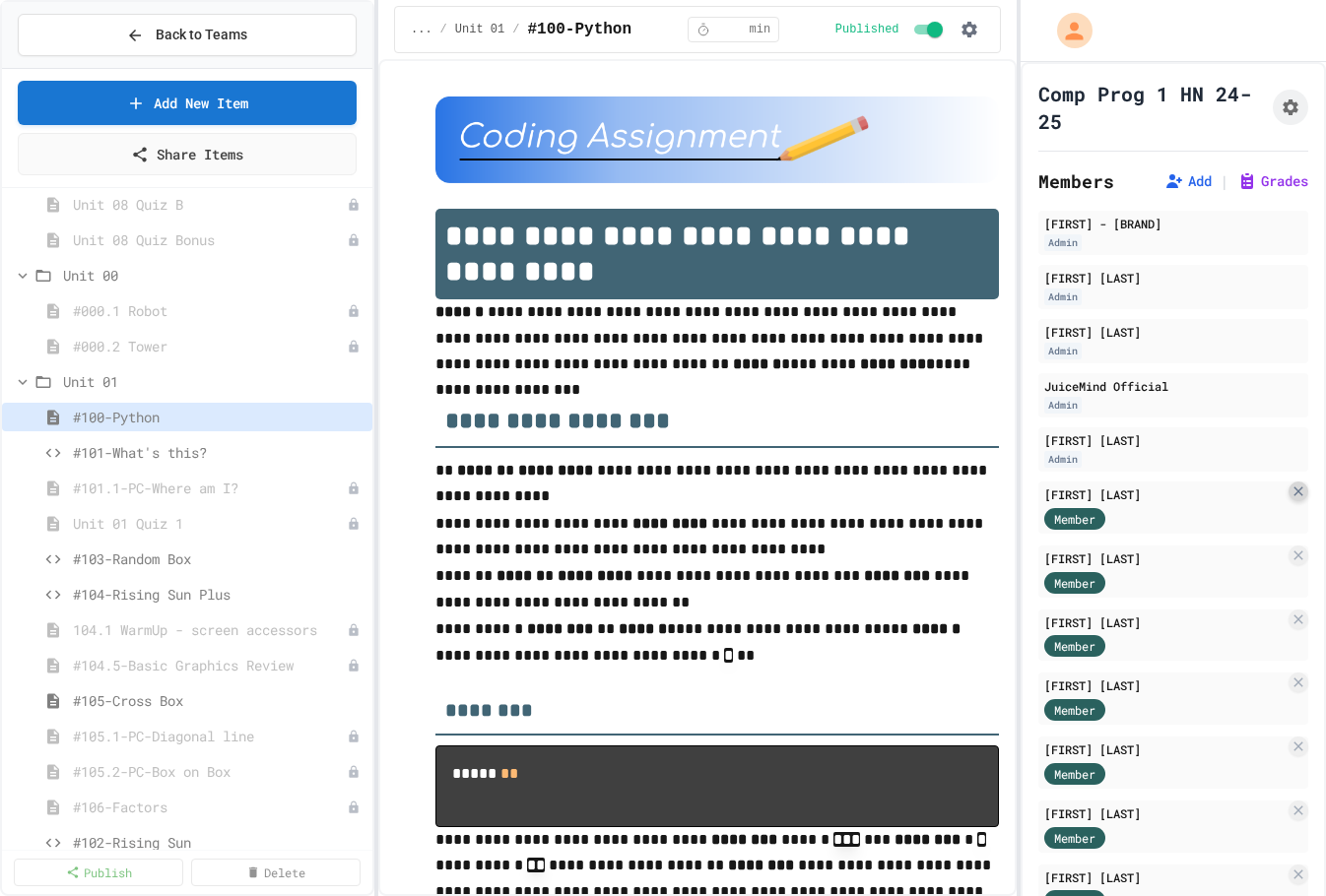 click 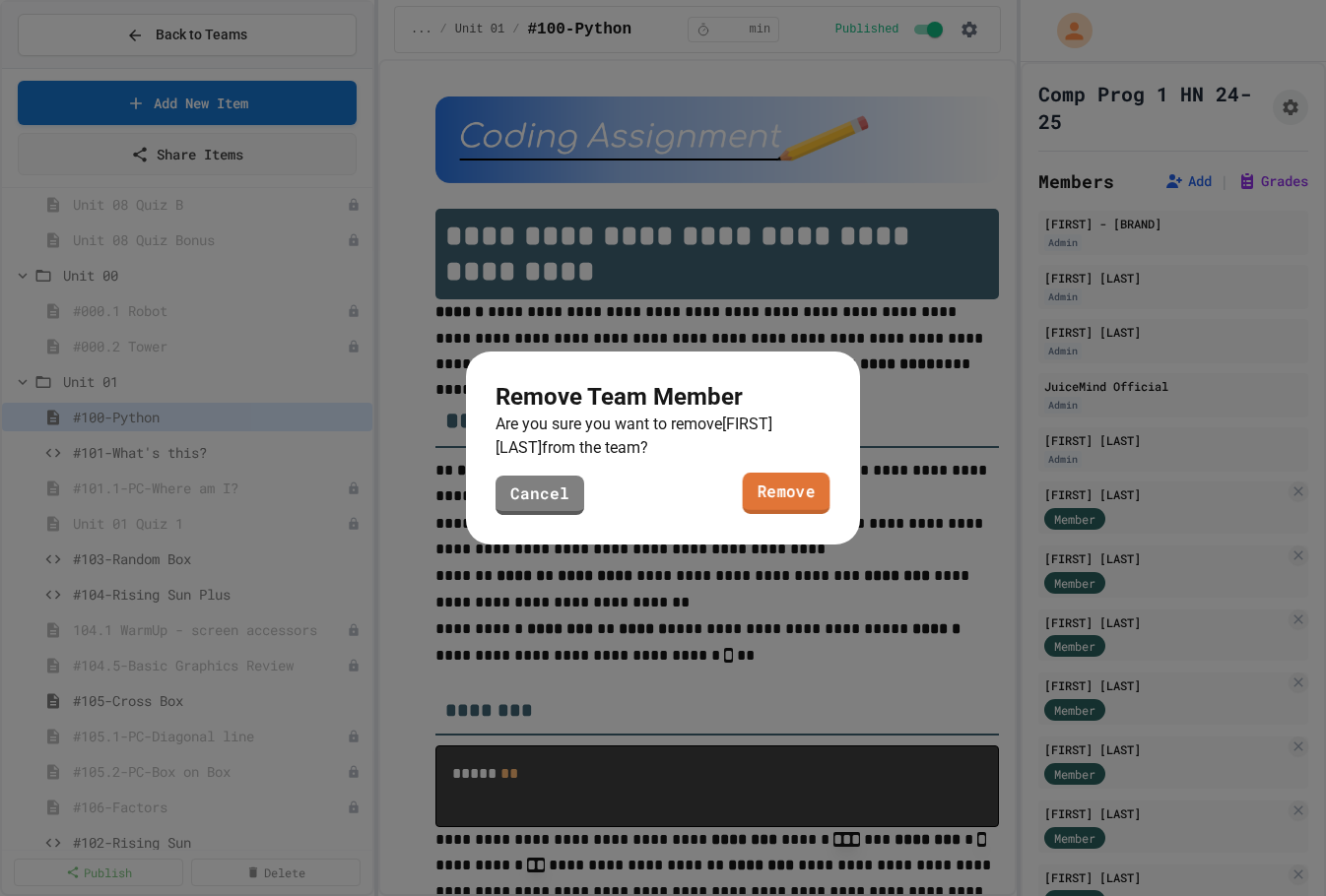 click on "Remove" at bounding box center [786, 493] 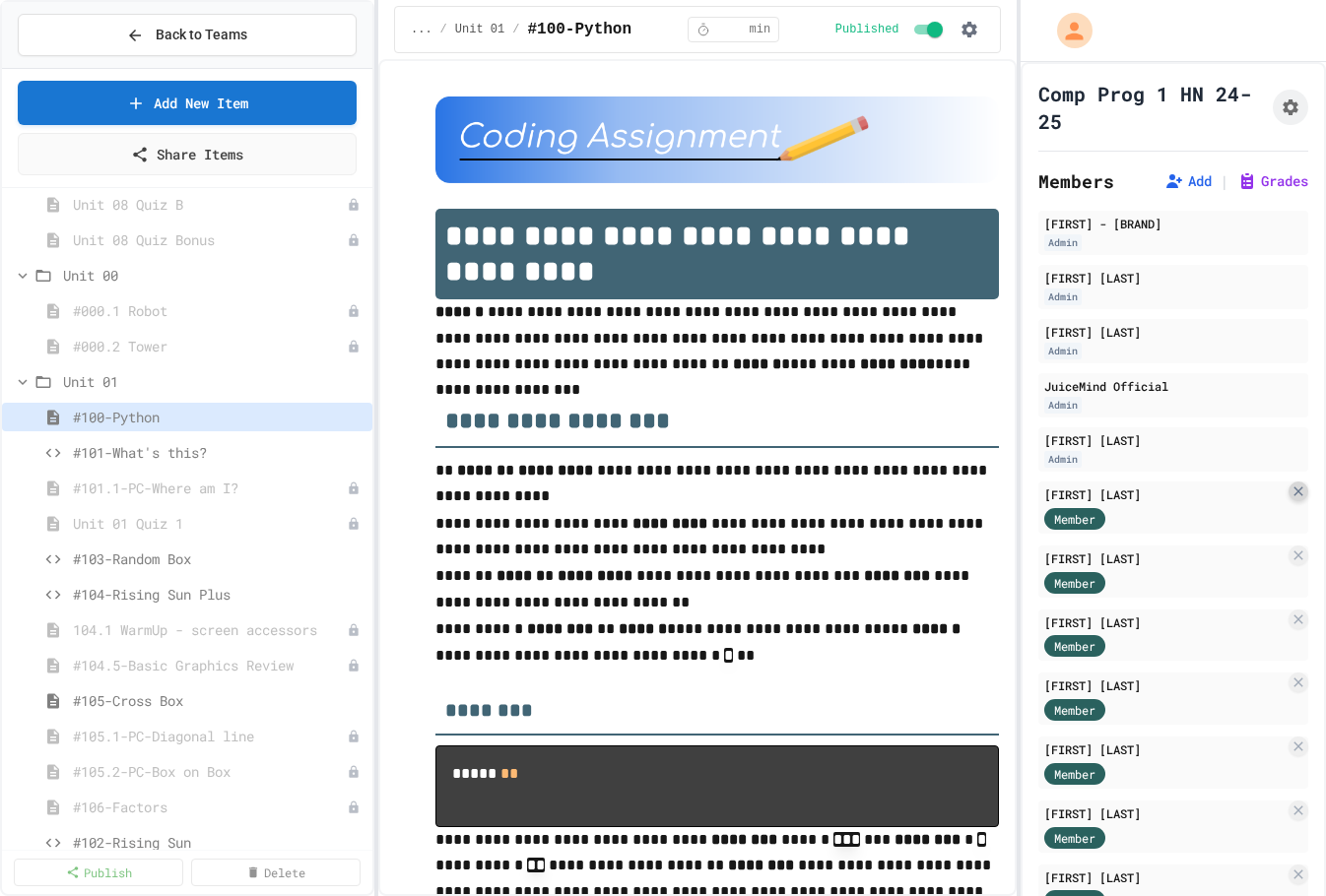 click 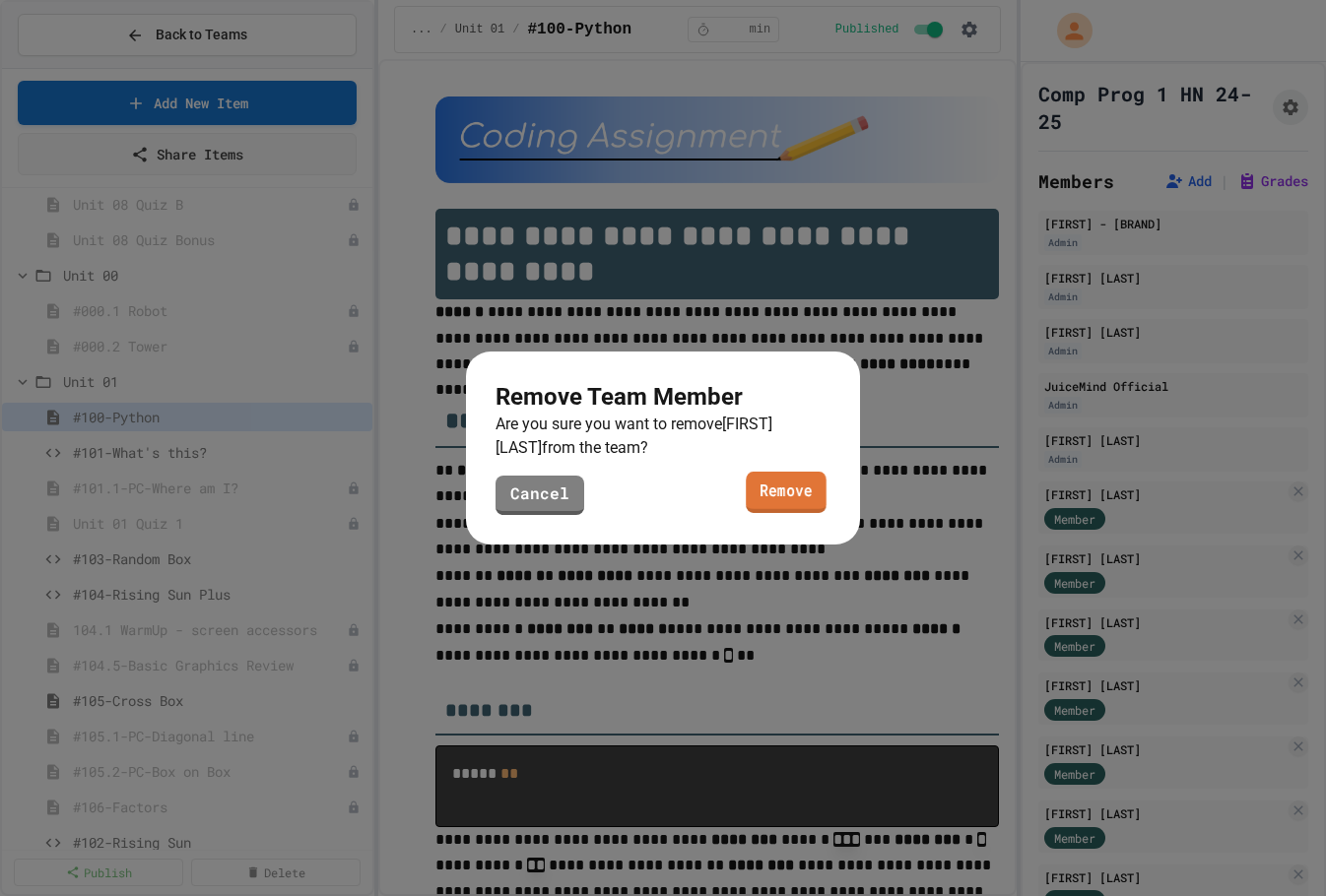 click on "Remove" at bounding box center (786, 492) 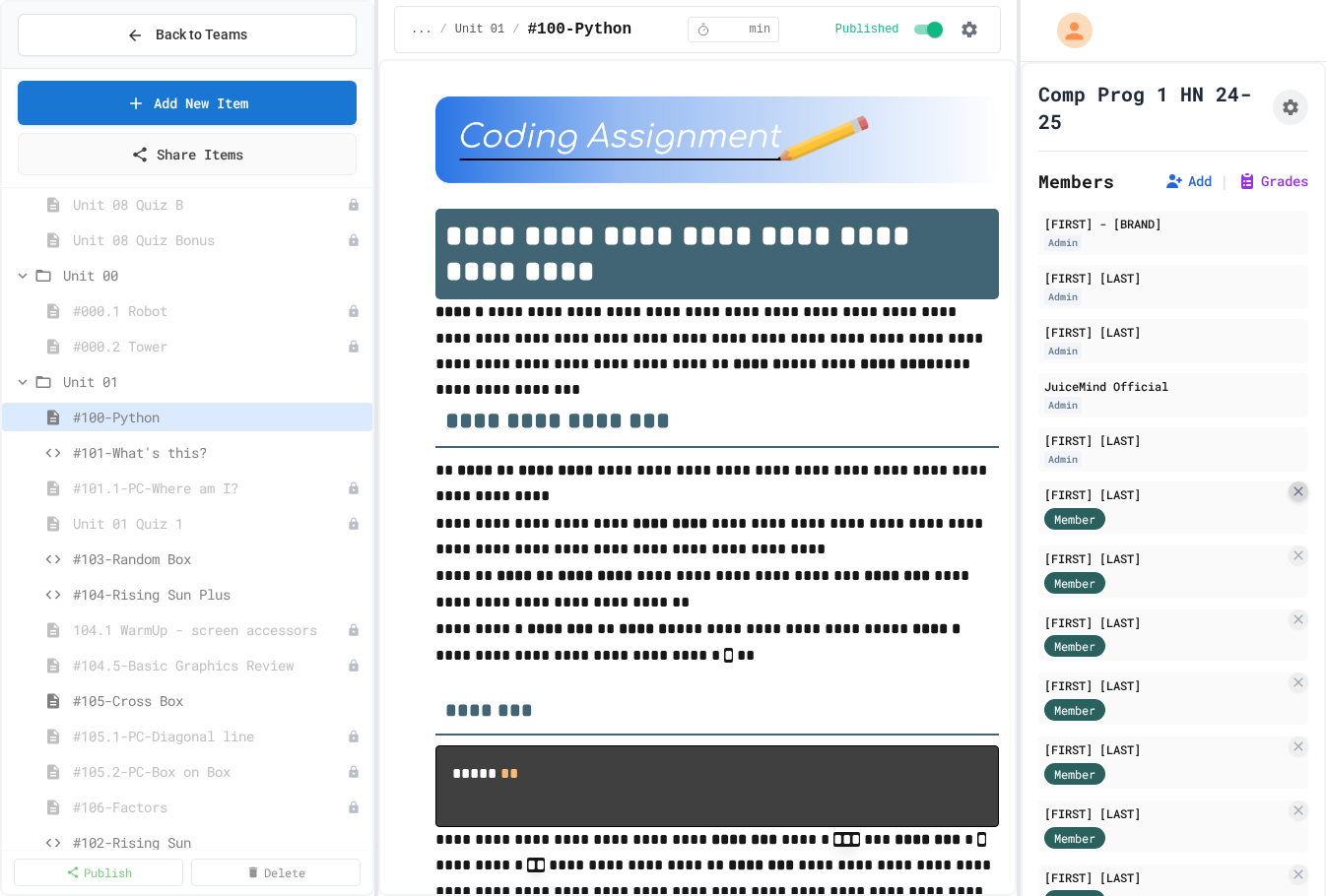 click 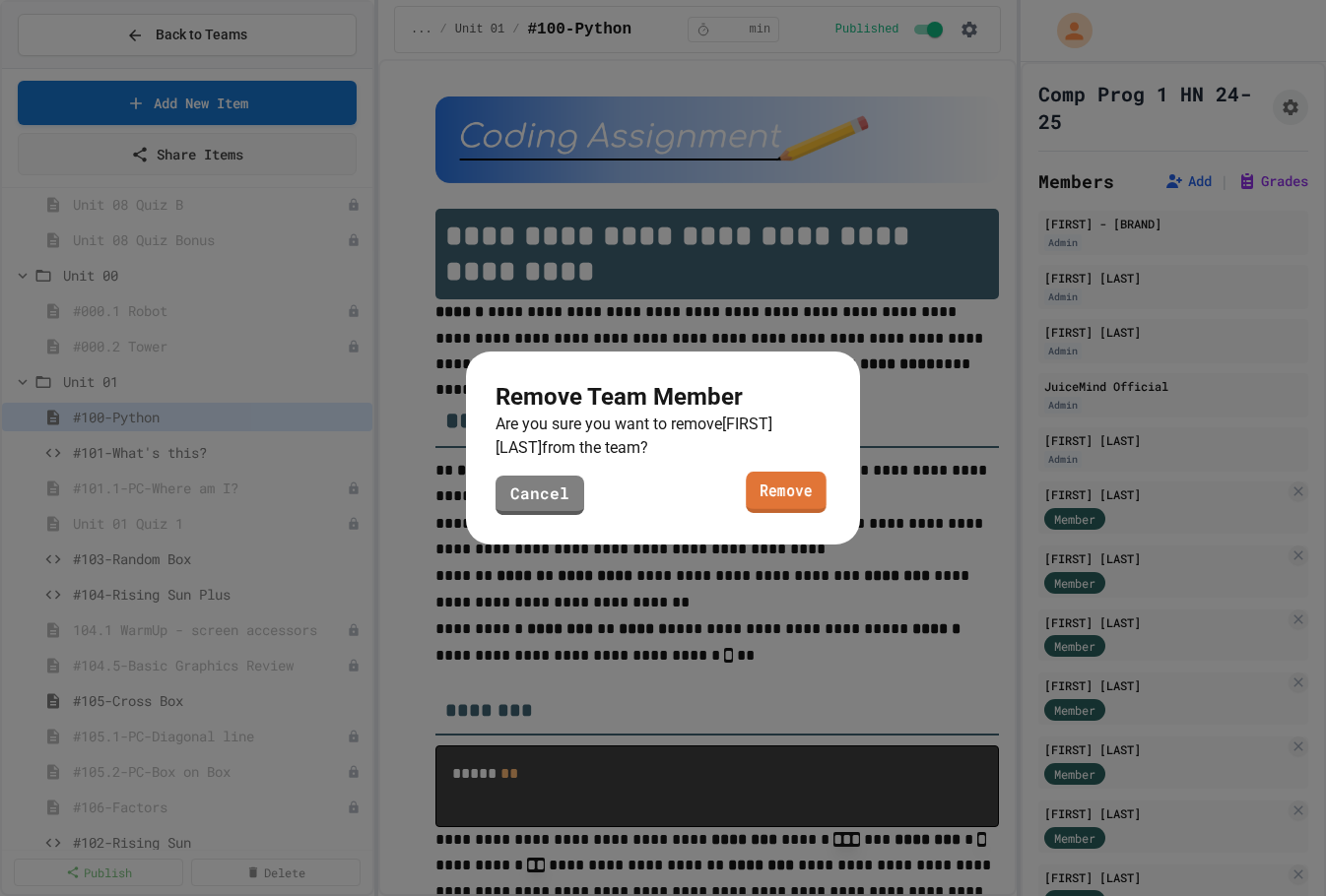 click on "Remove" at bounding box center (786, 492) 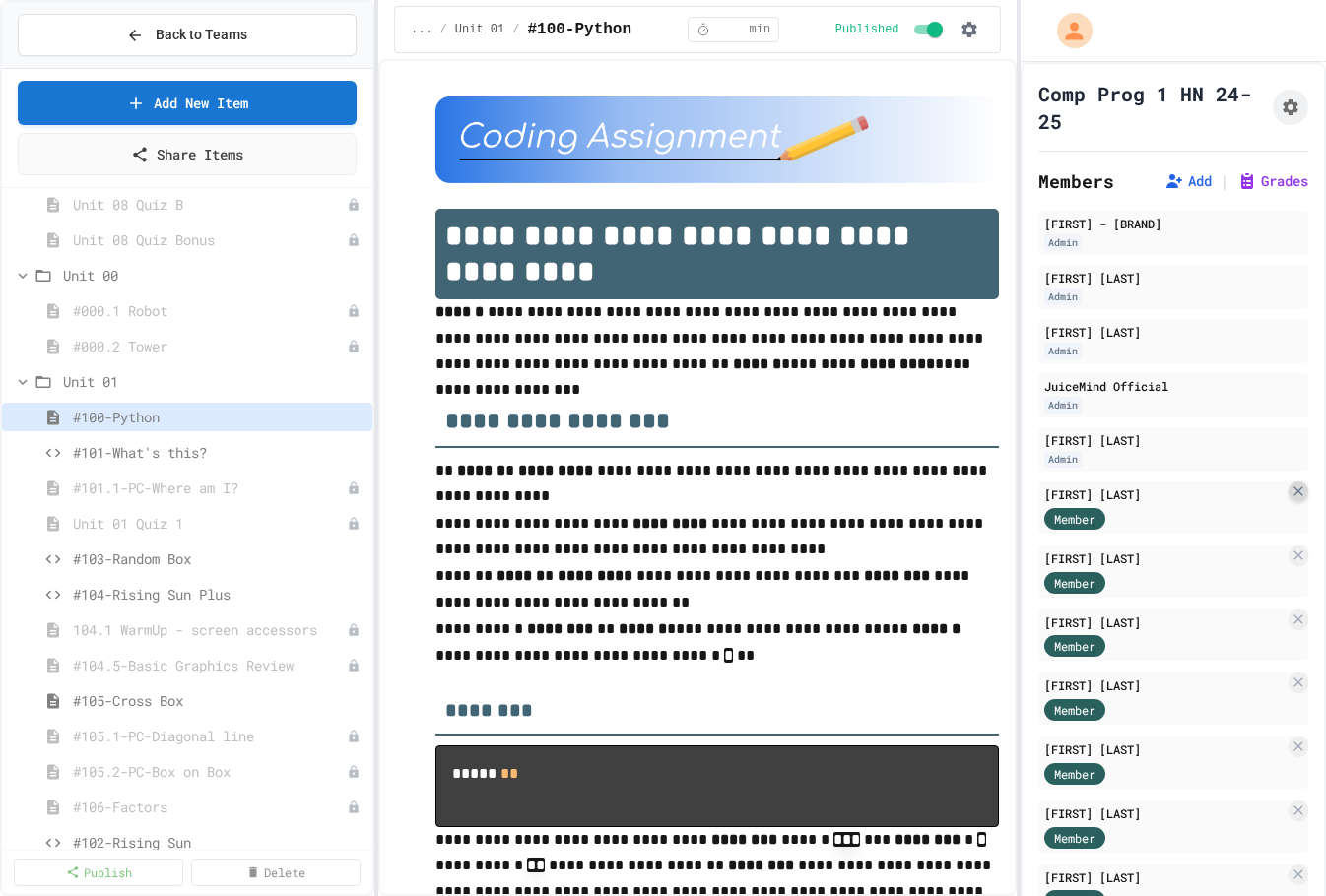 click 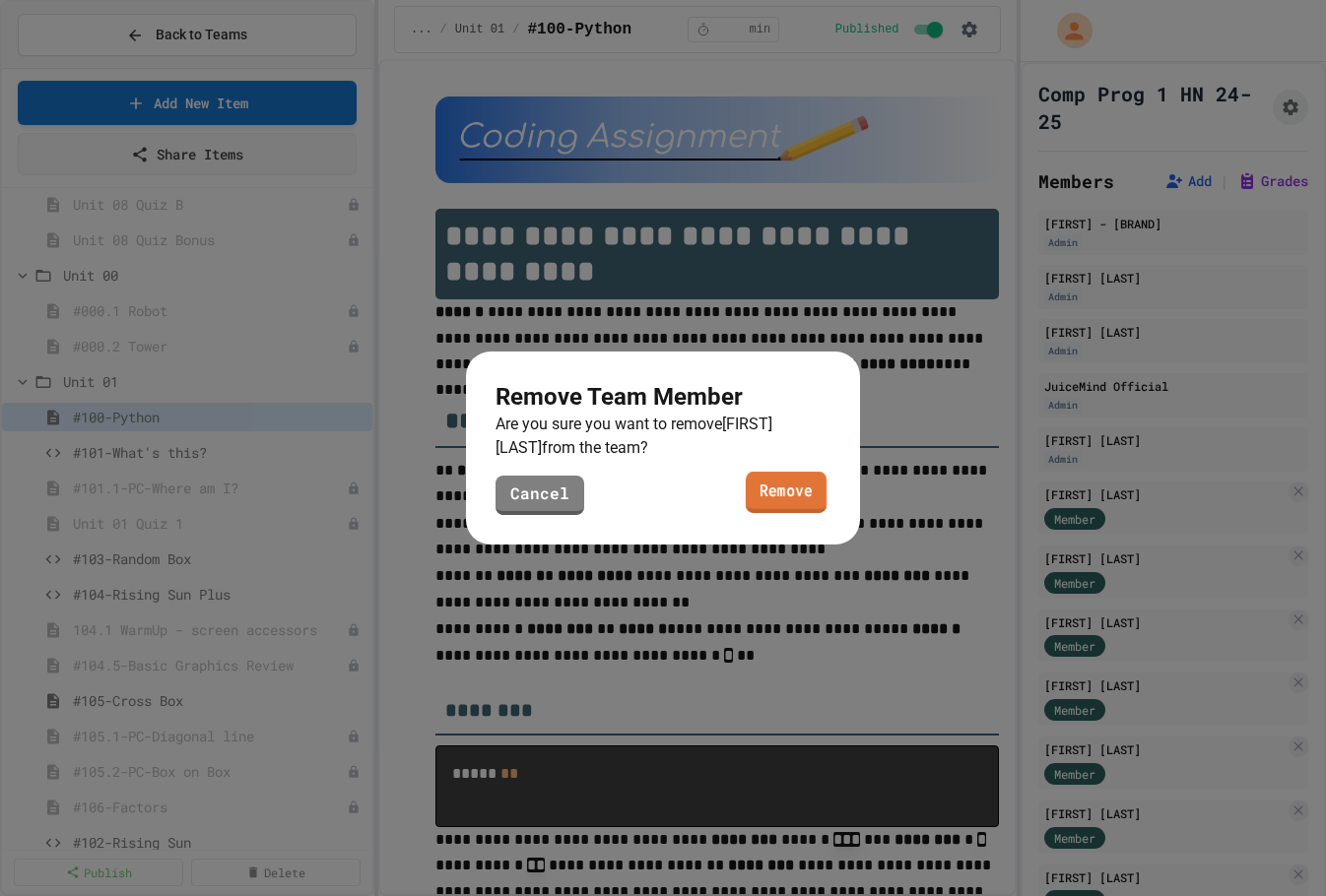 click on "Remove" at bounding box center [786, 492] 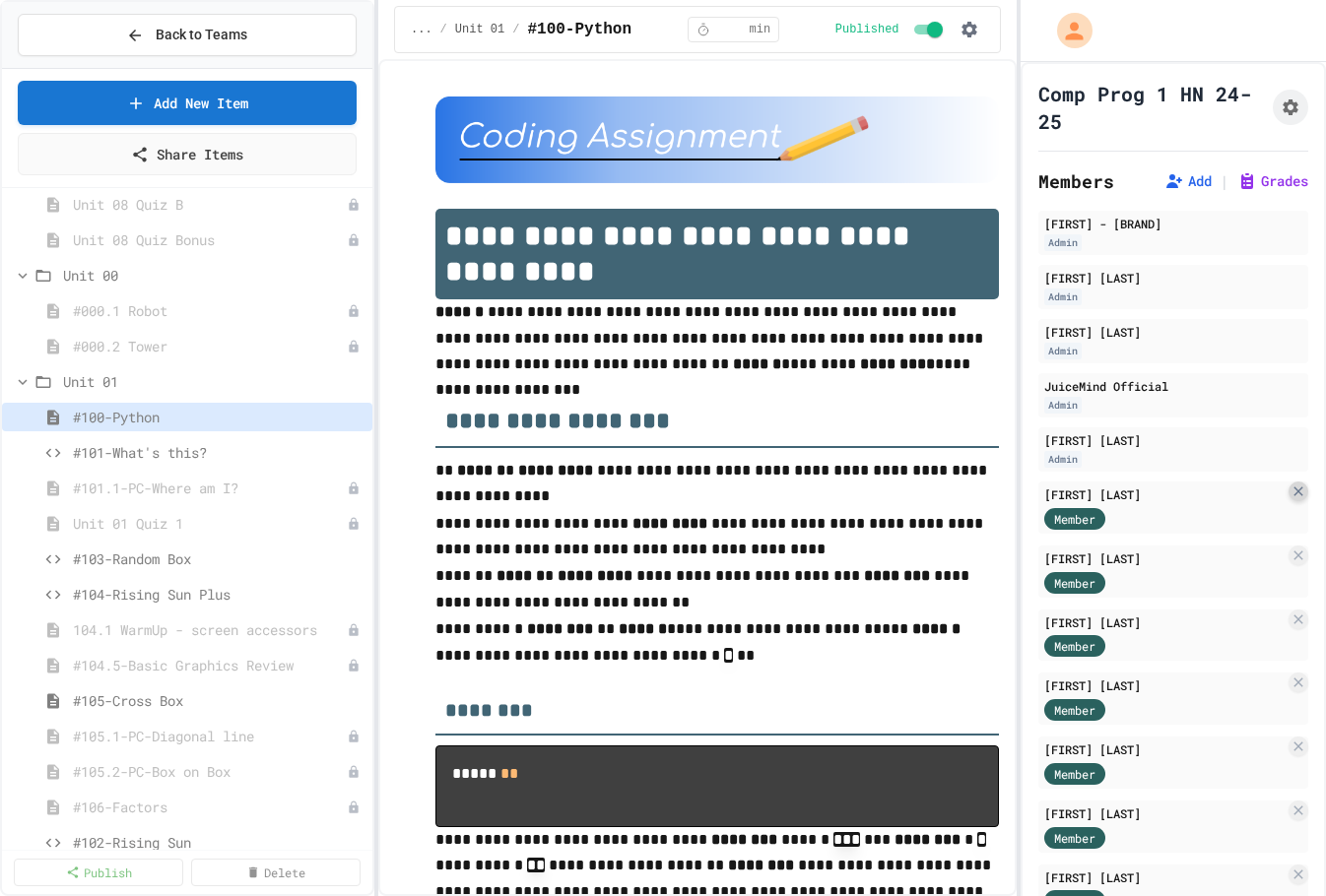click 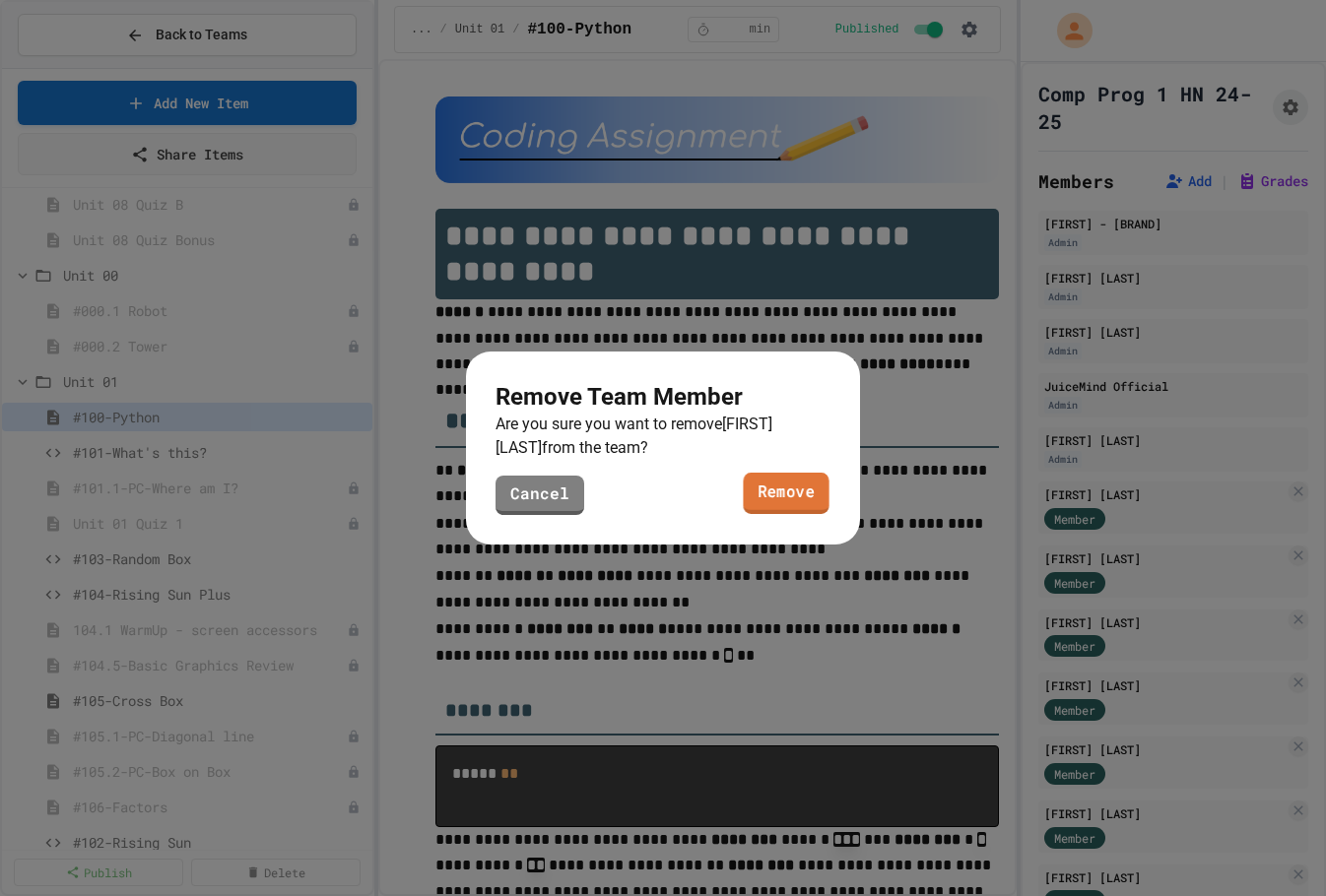 click on "Remove" at bounding box center [785, 493] 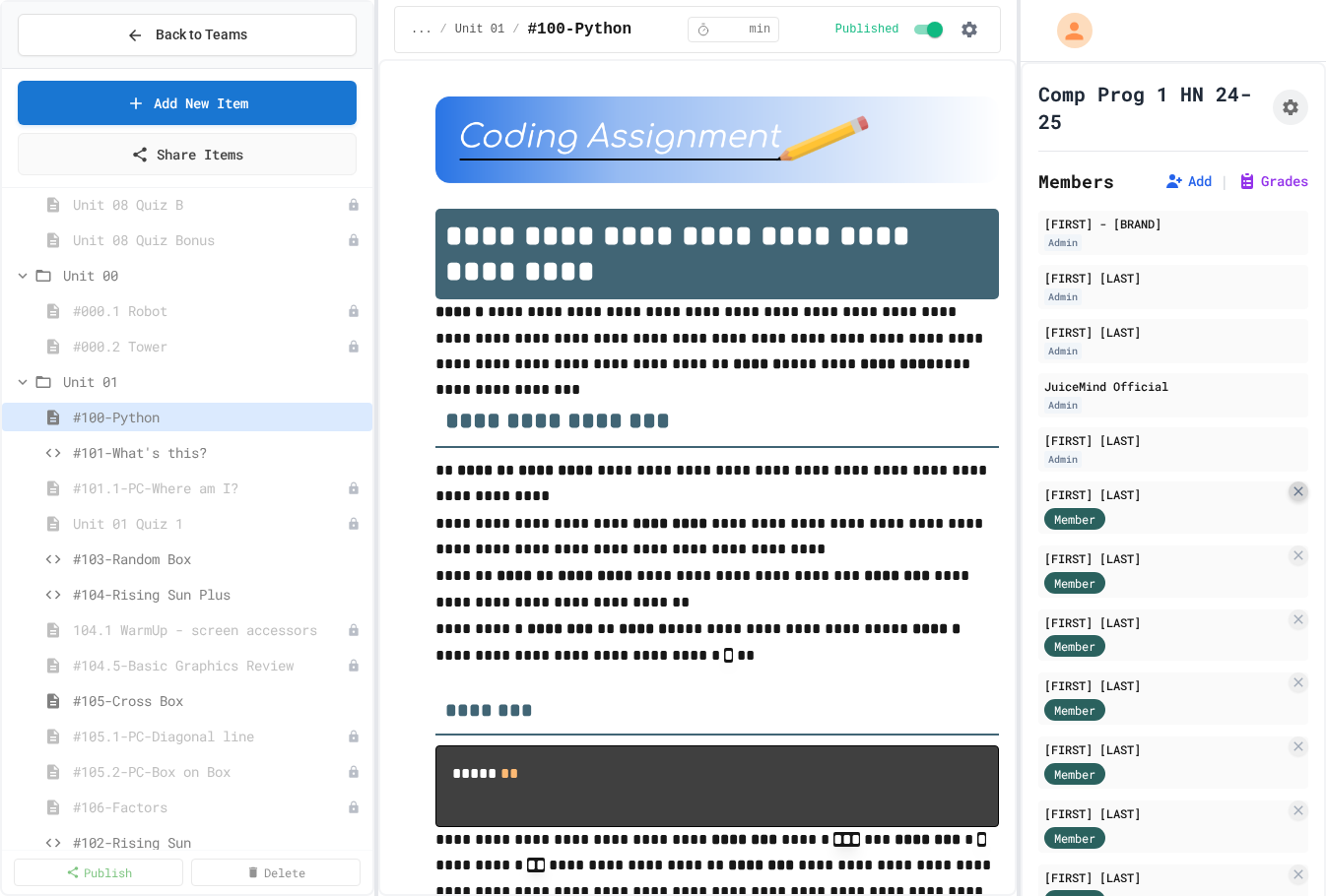click 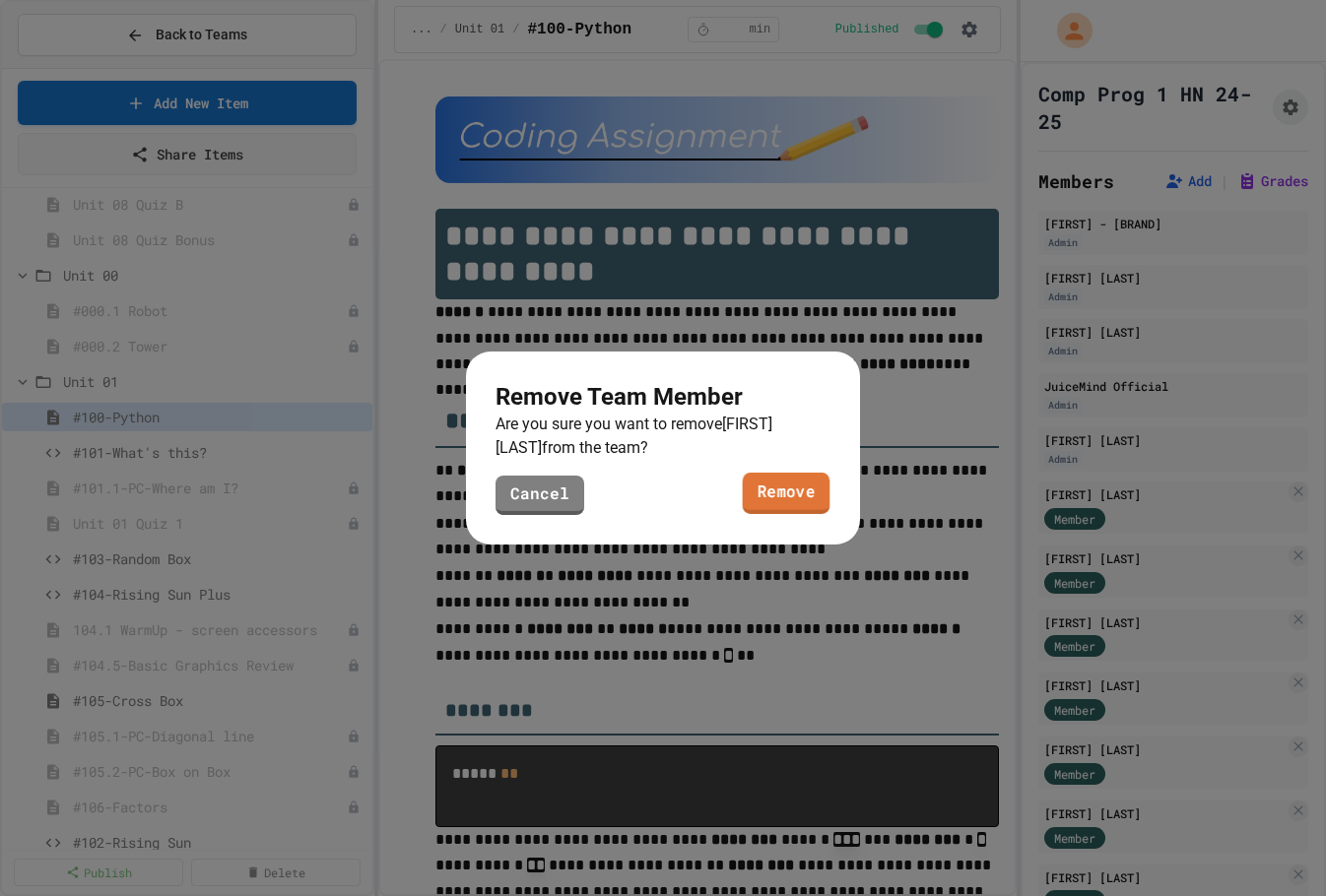 click on "Remove" at bounding box center [786, 493] 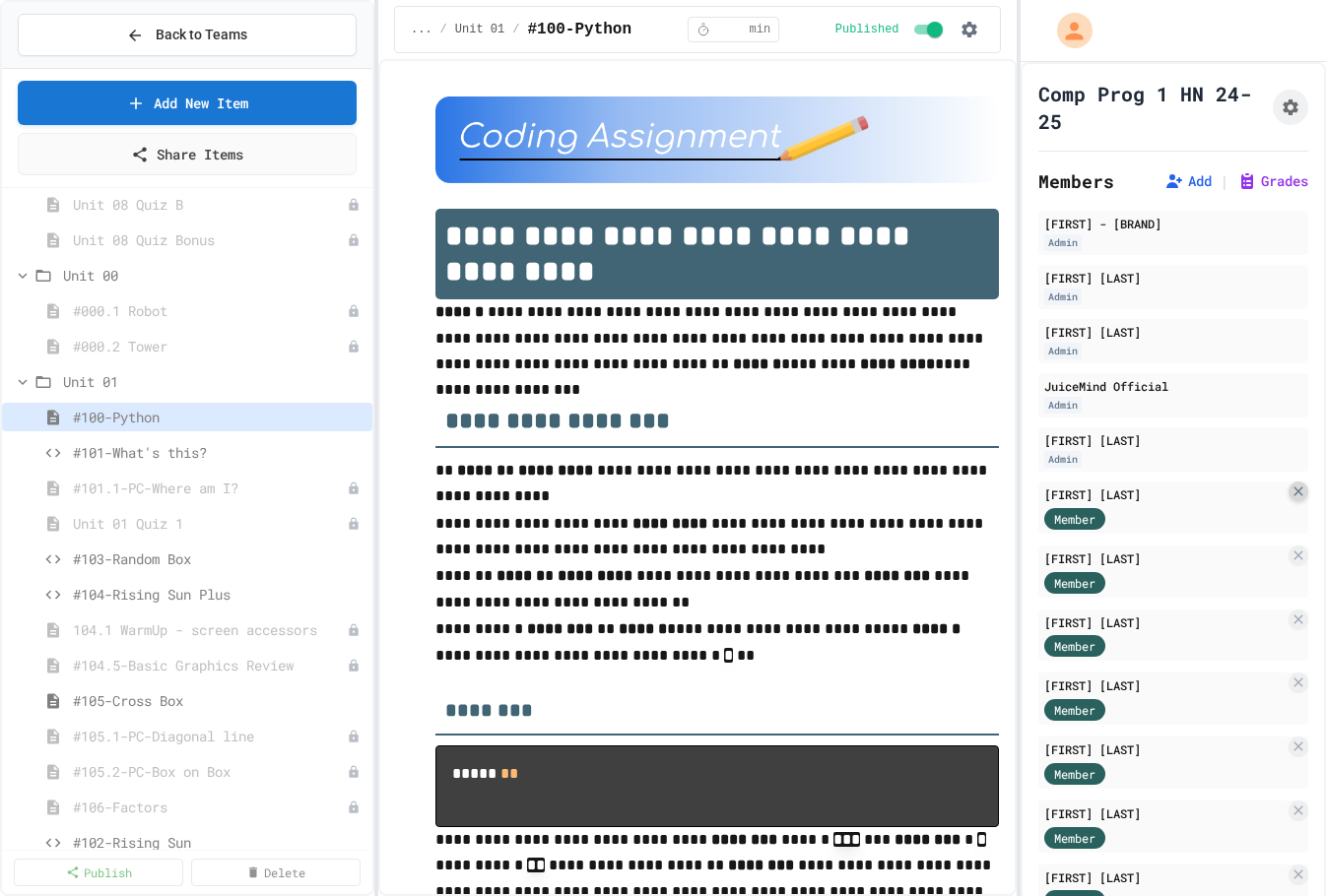 click 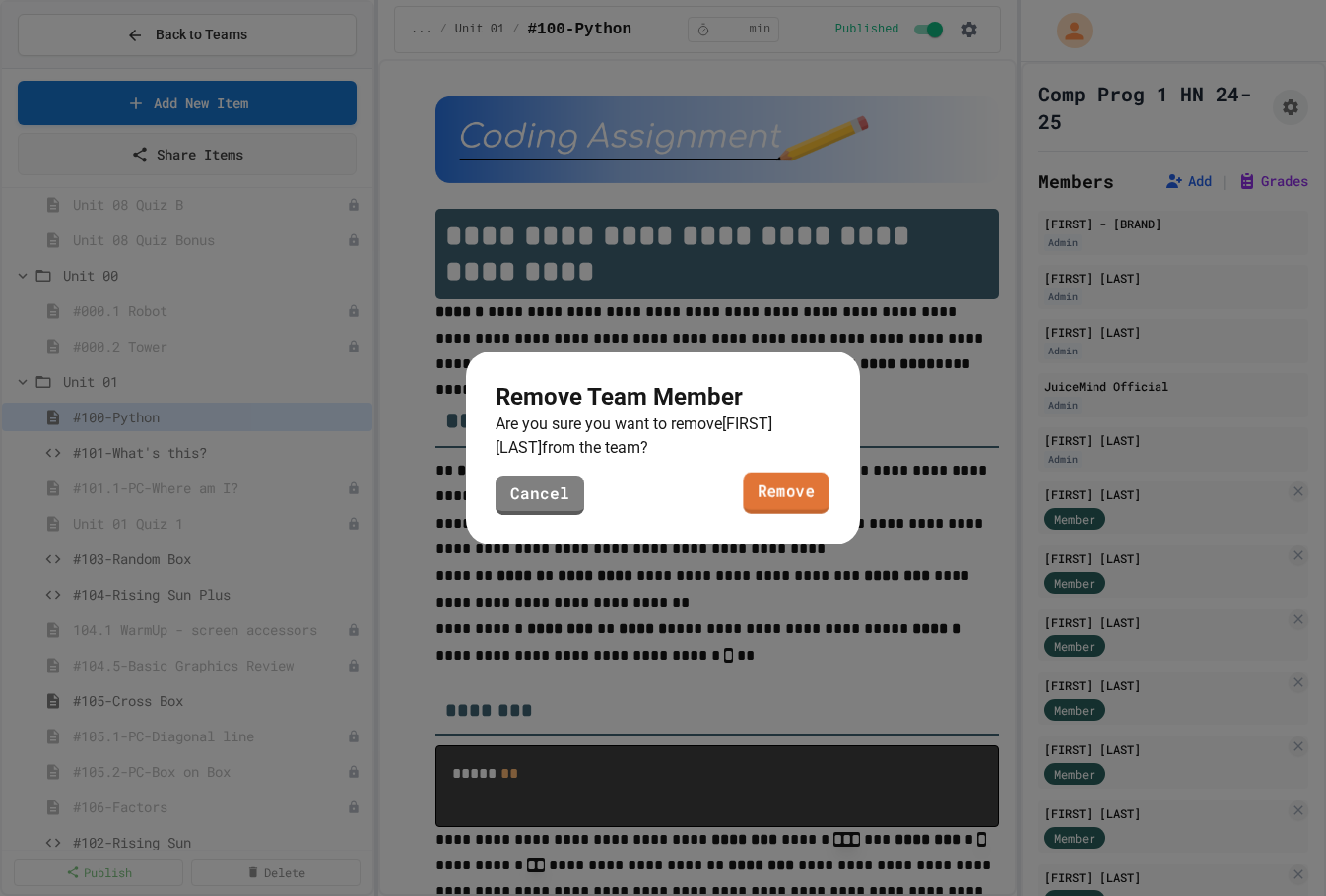 click on "Remove" at bounding box center (785, 493) 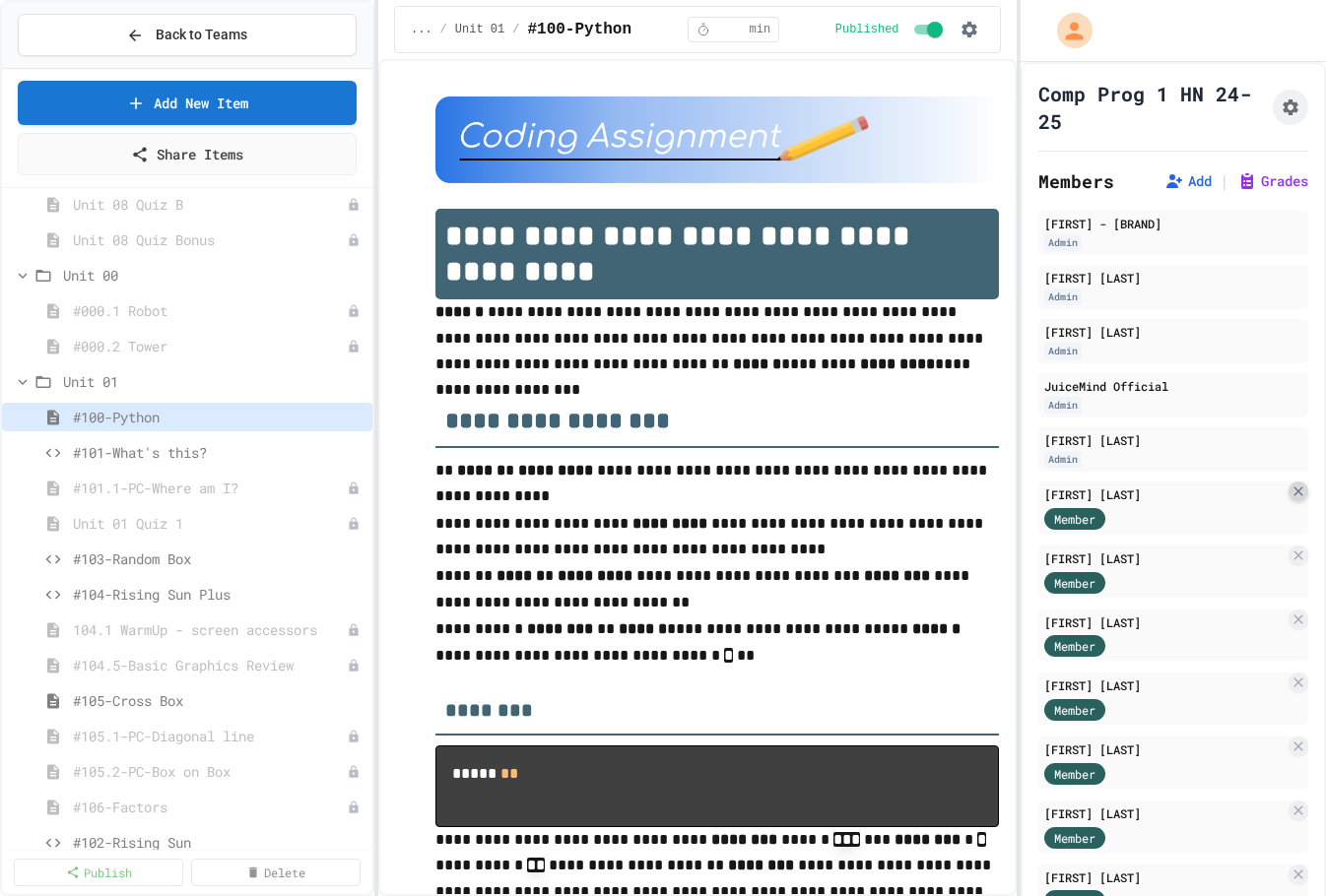 click 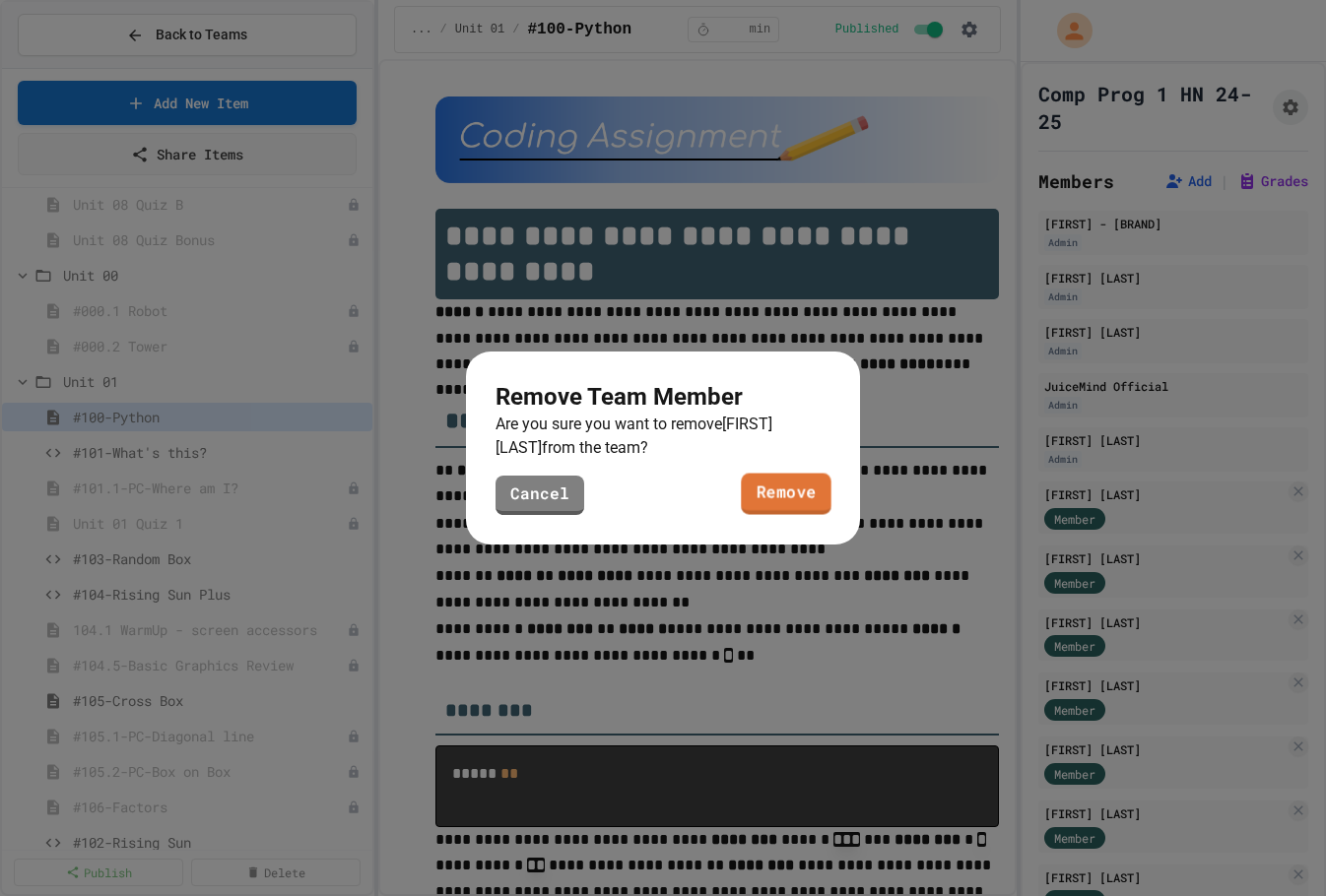 click on "Remove" at bounding box center (785, 494) 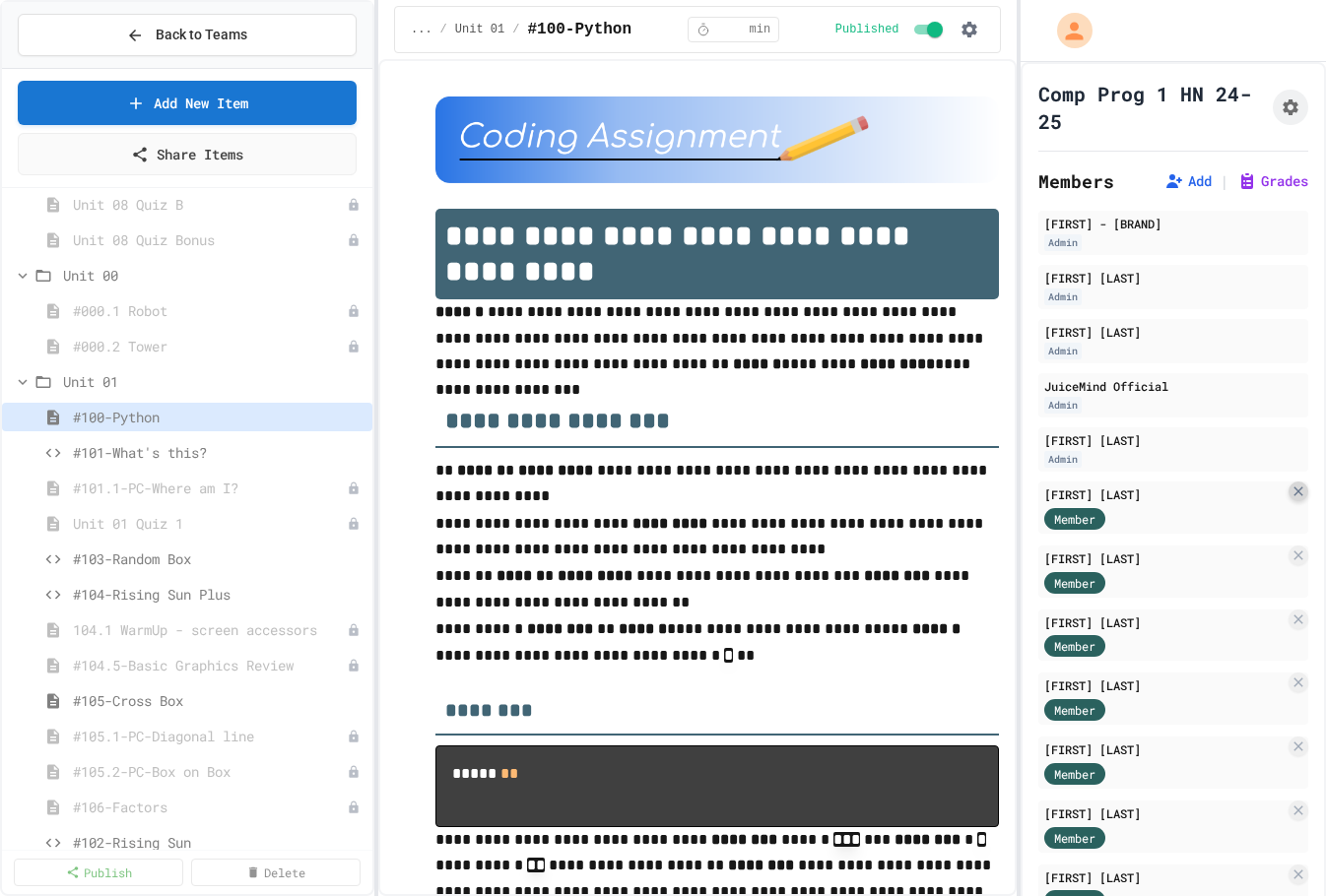 click 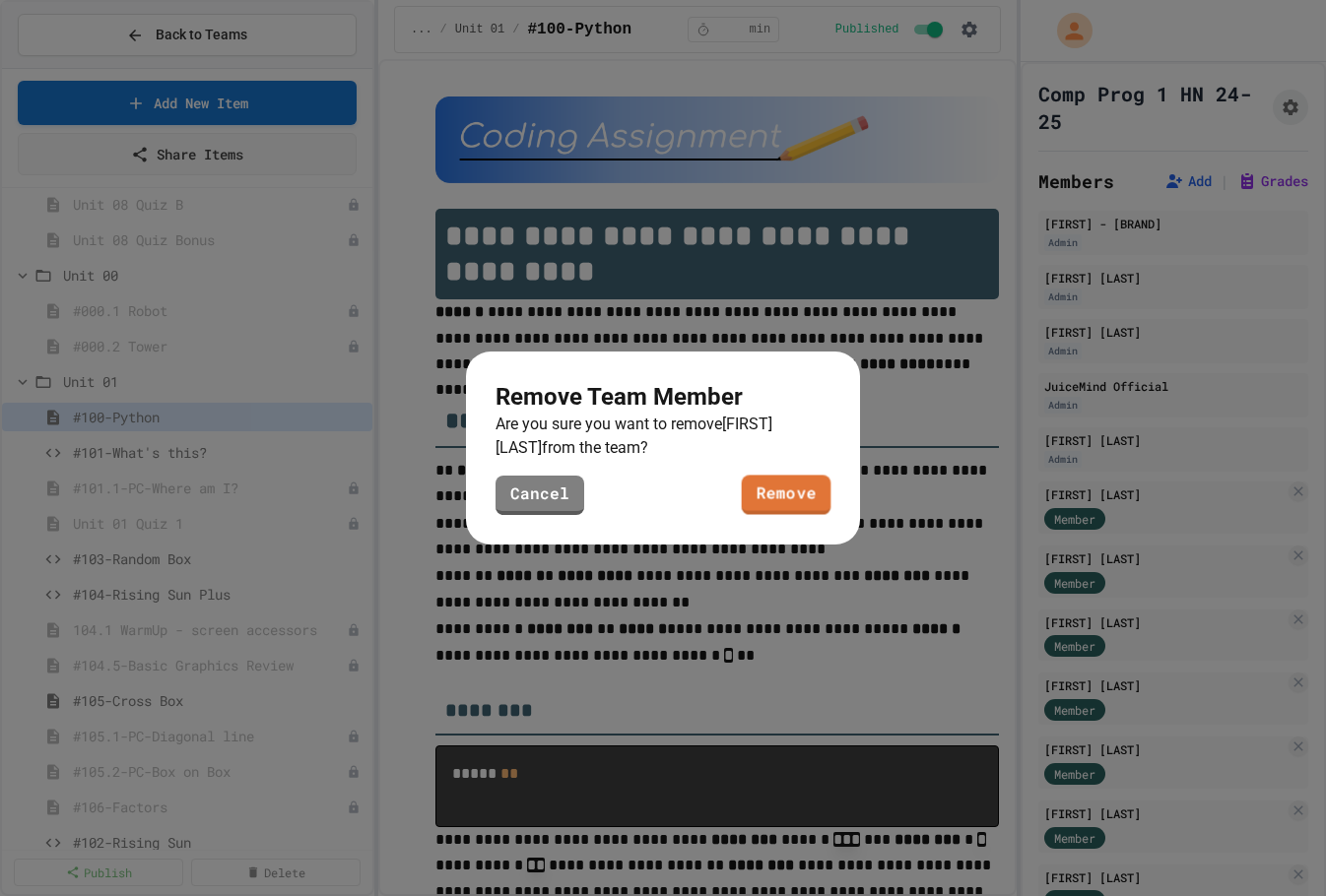 click on "Remove" at bounding box center [786, 494] 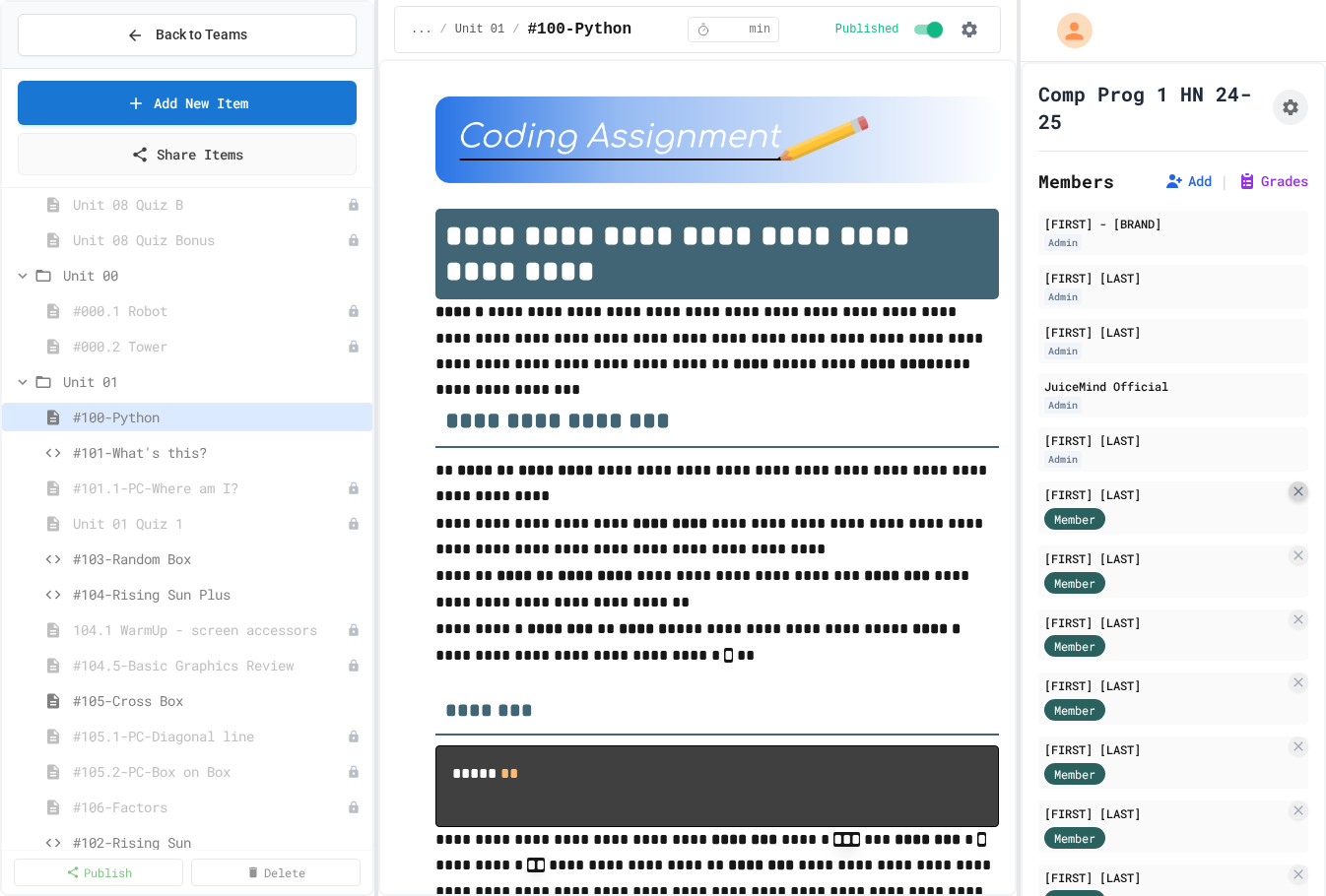 click 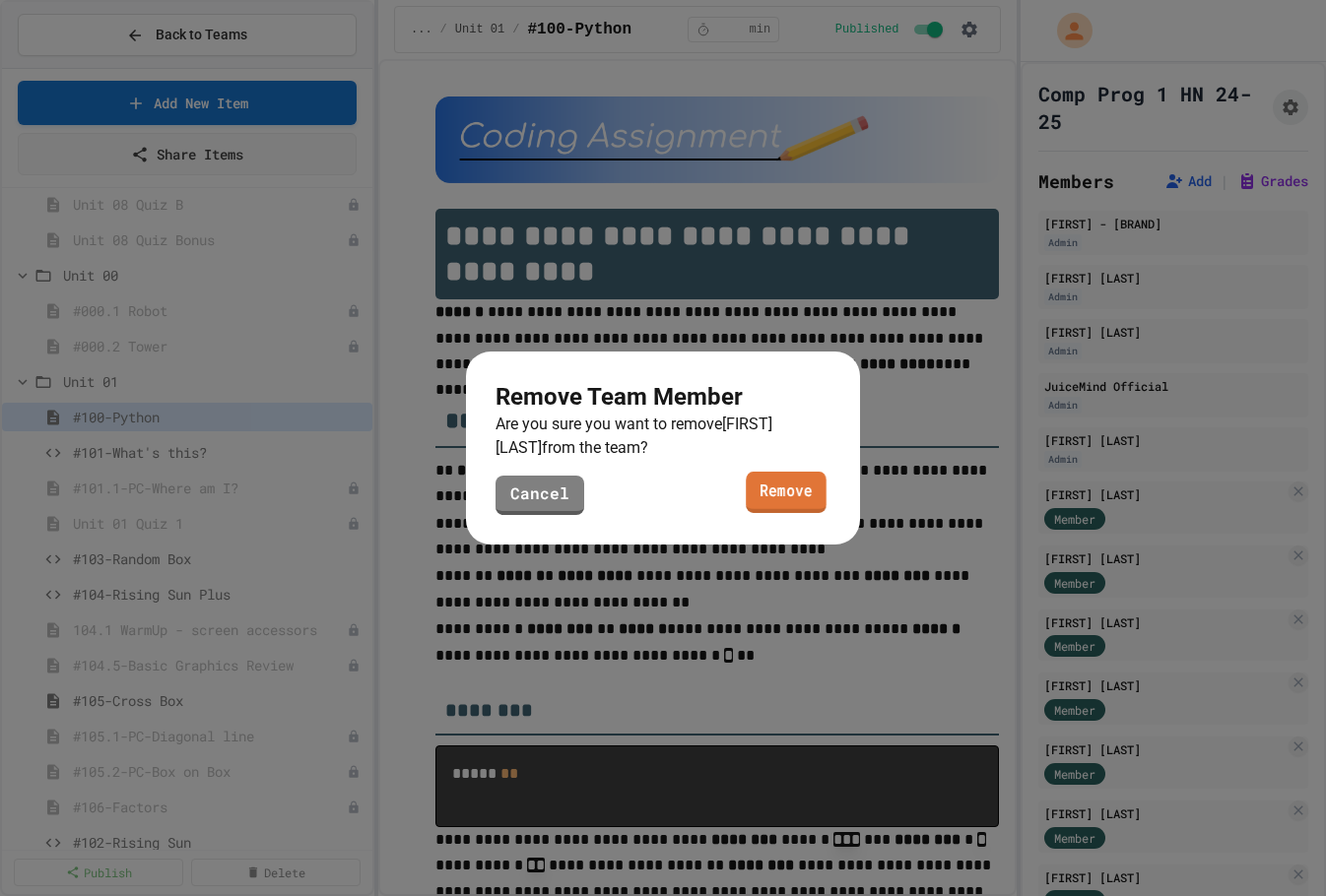 click on "Remove" at bounding box center [786, 492] 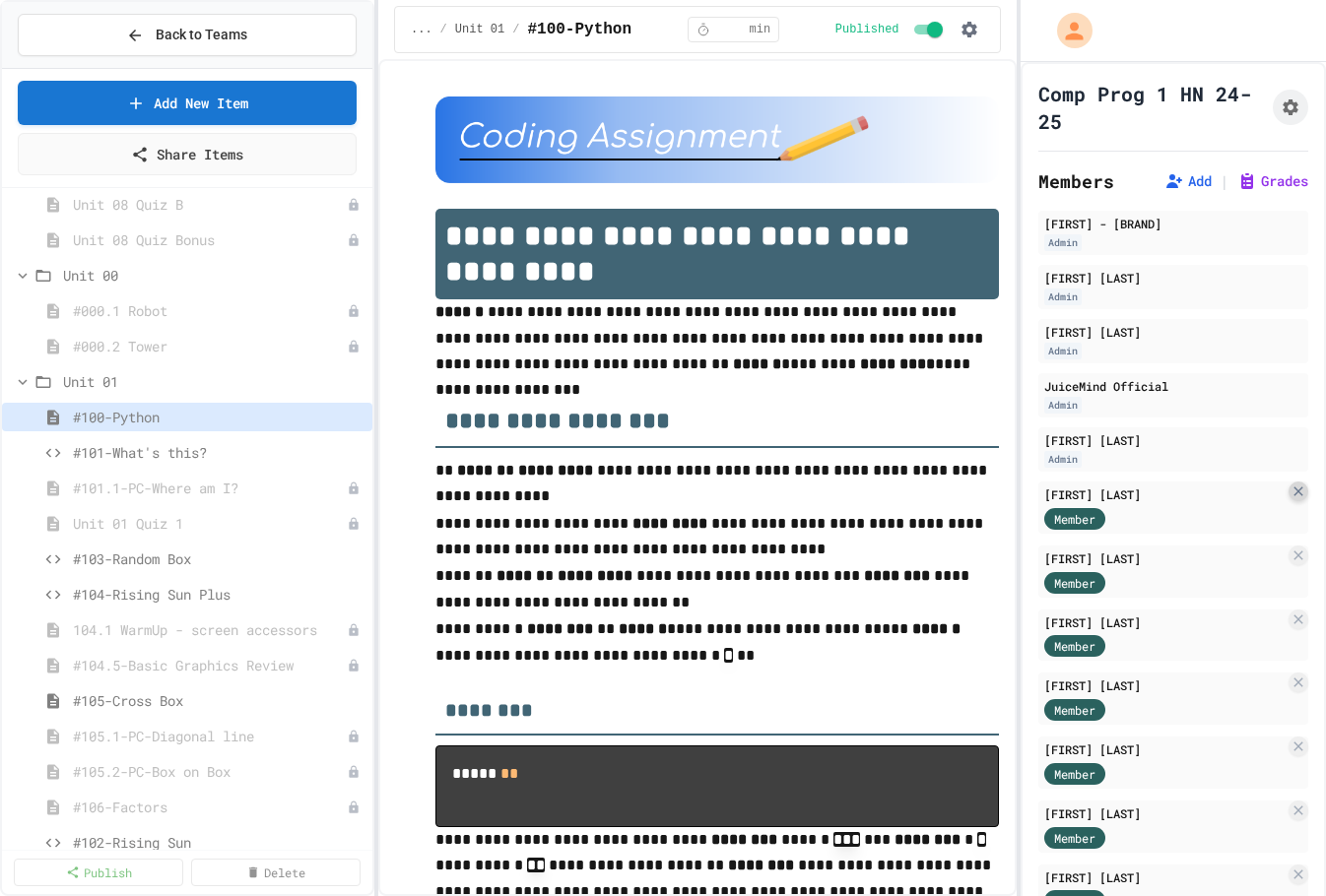 click 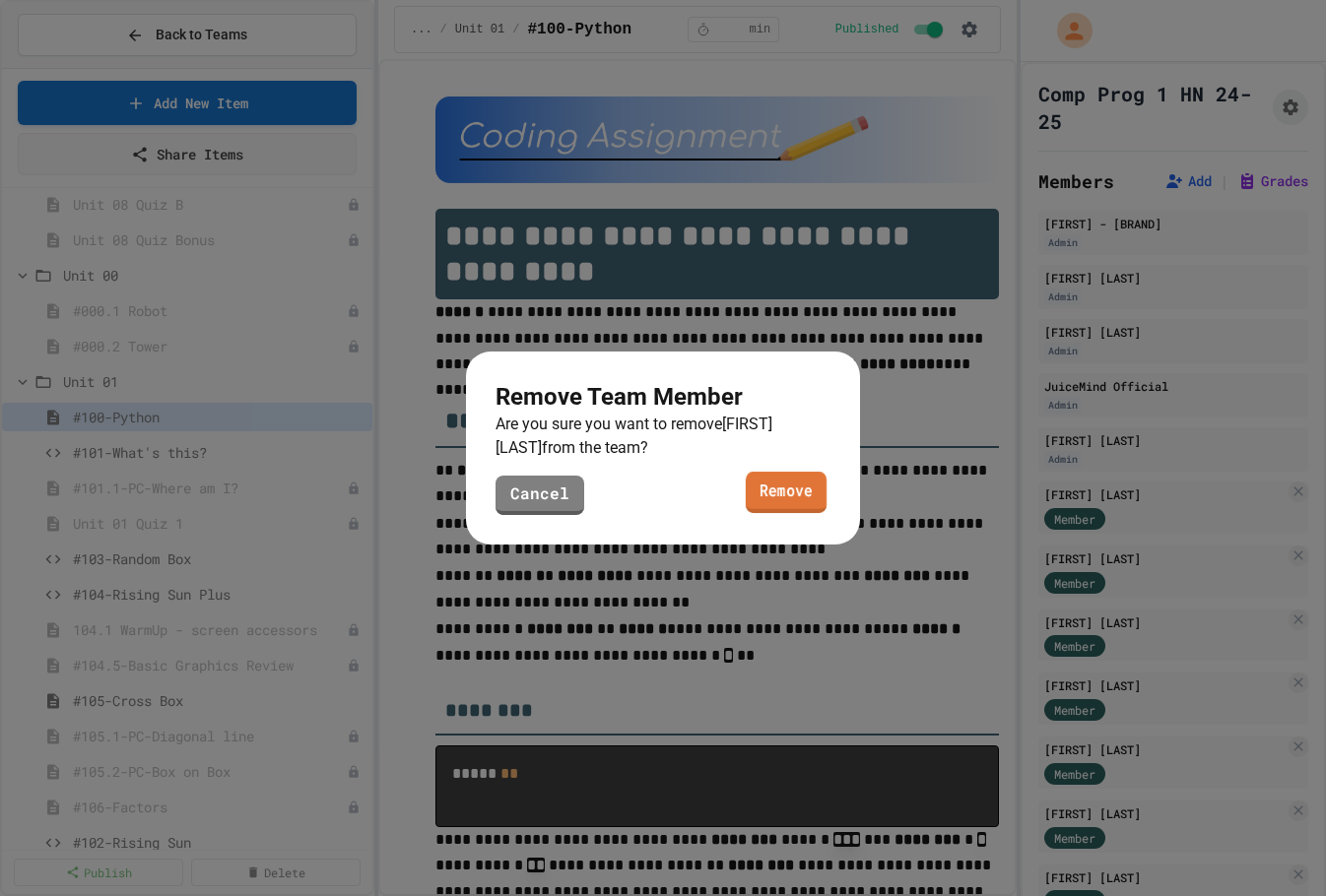 click on "Remove" at bounding box center [786, 492] 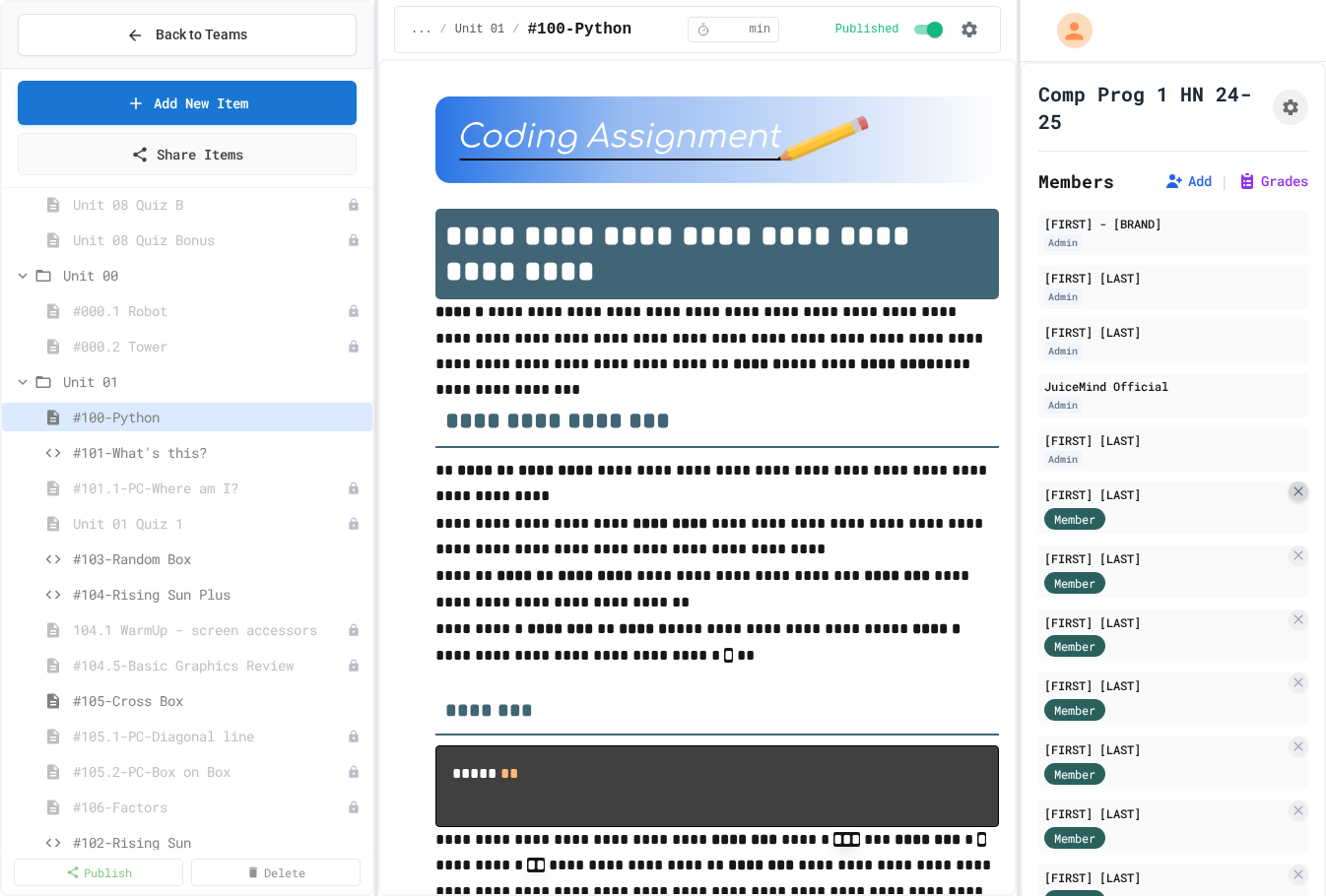 click 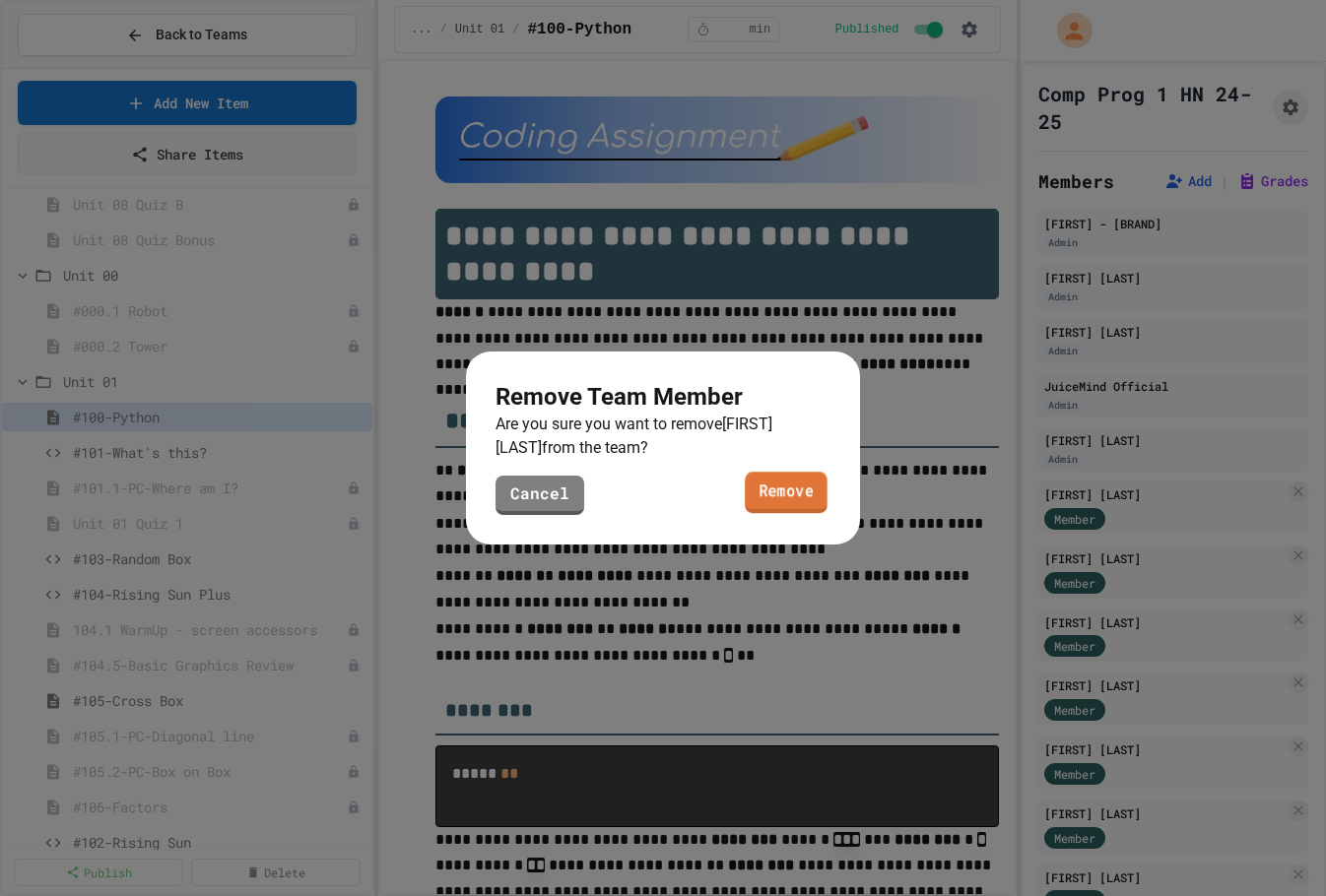 click on "Remove" at bounding box center (786, 492) 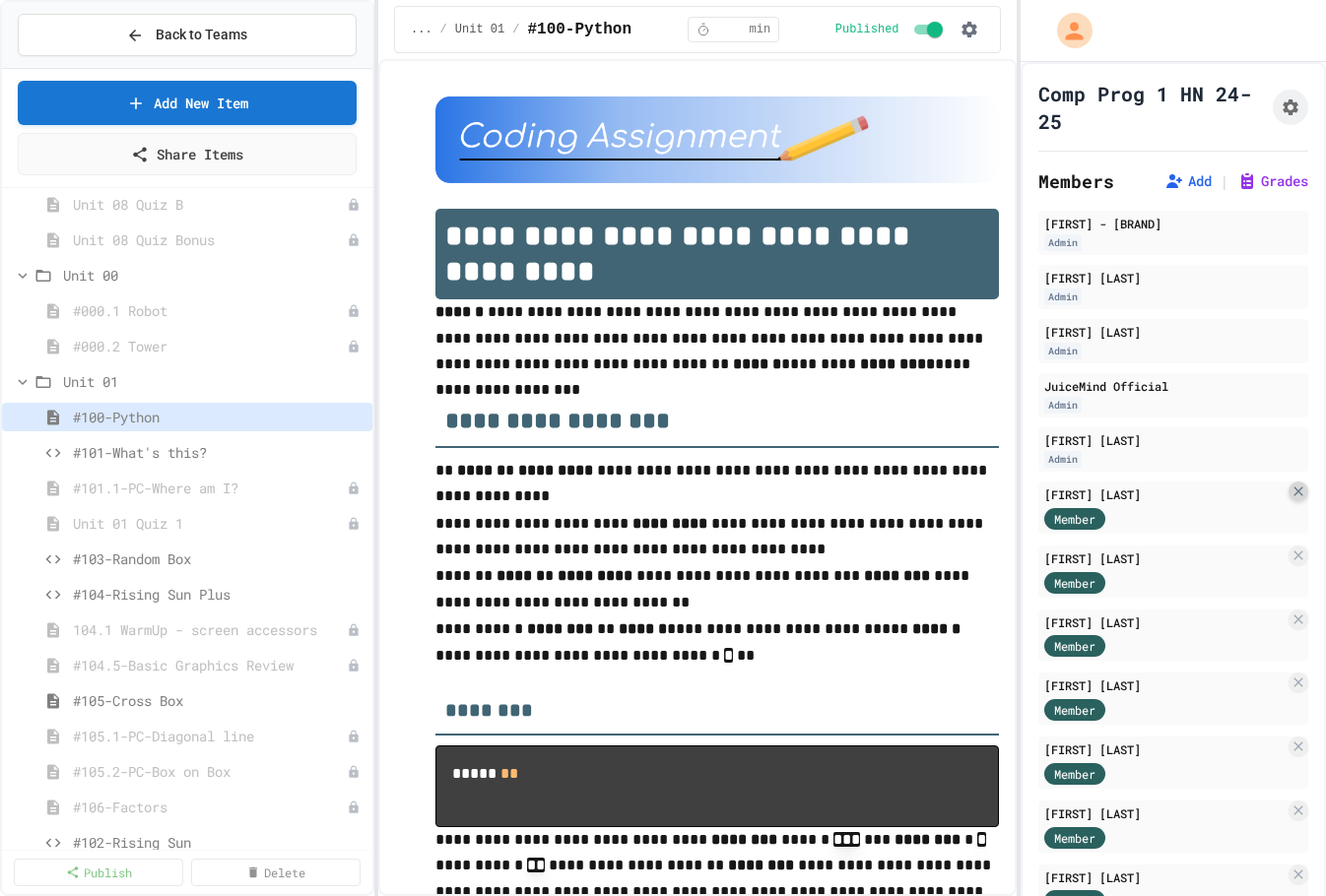 click 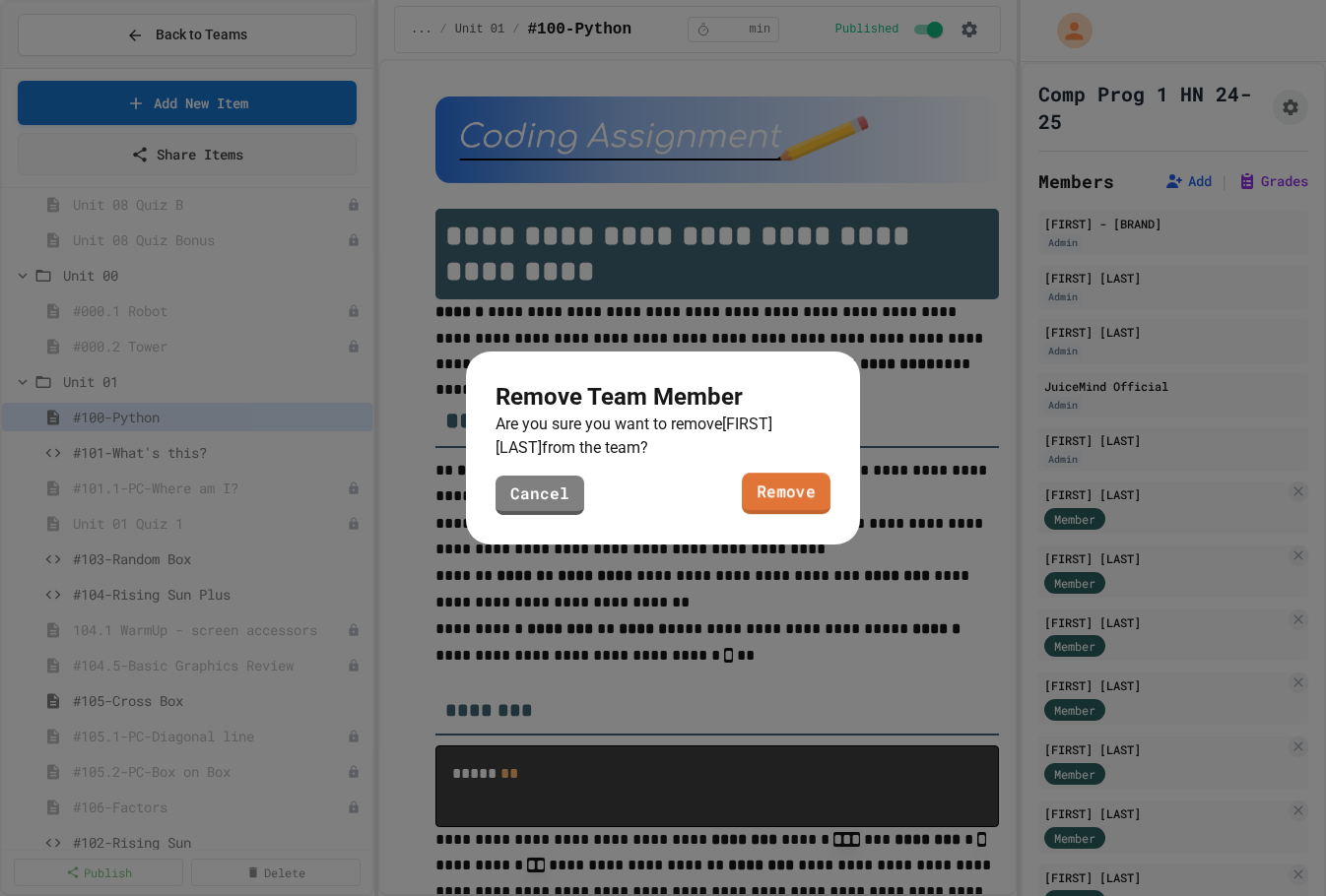 click on "Remove" at bounding box center [786, 493] 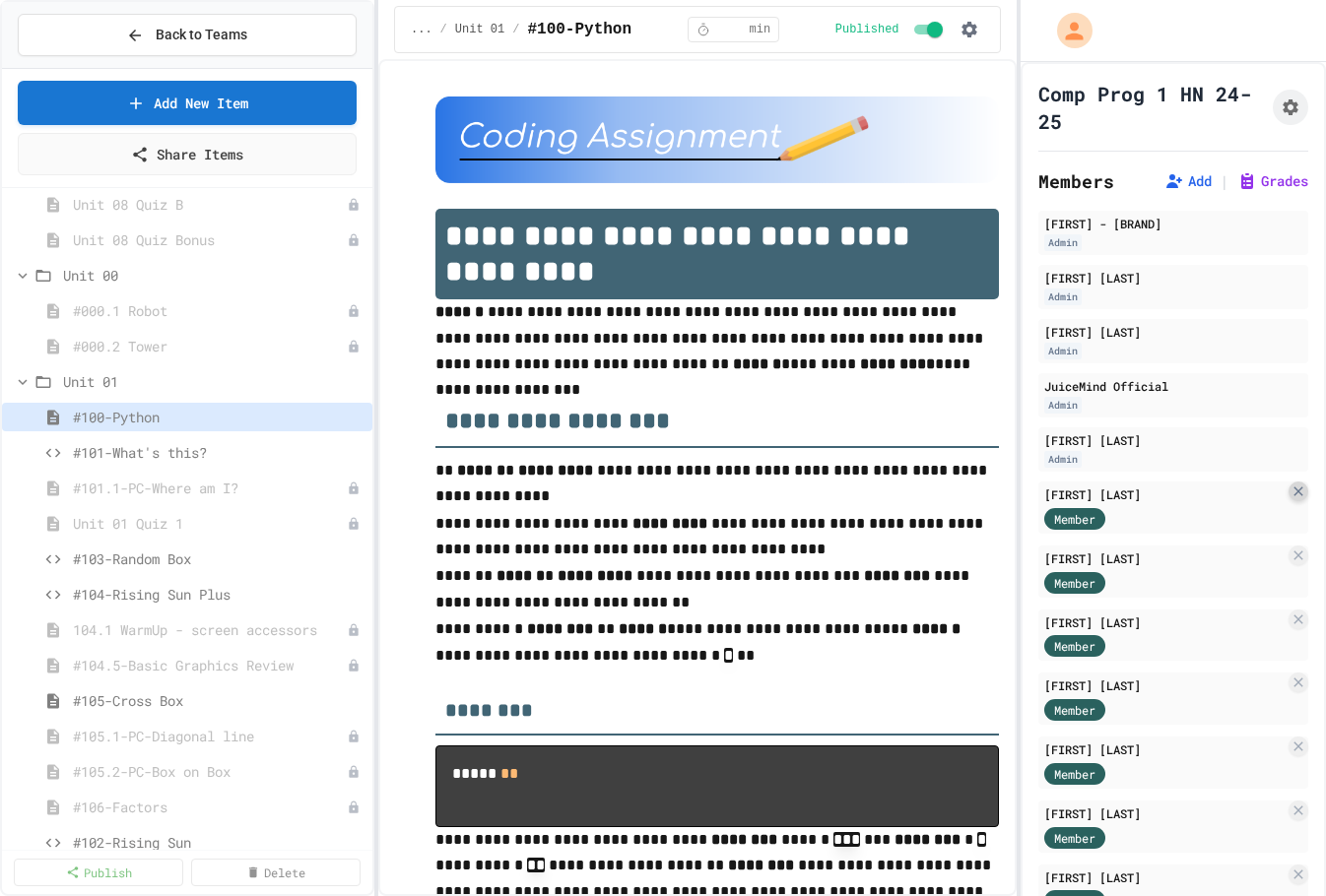 click 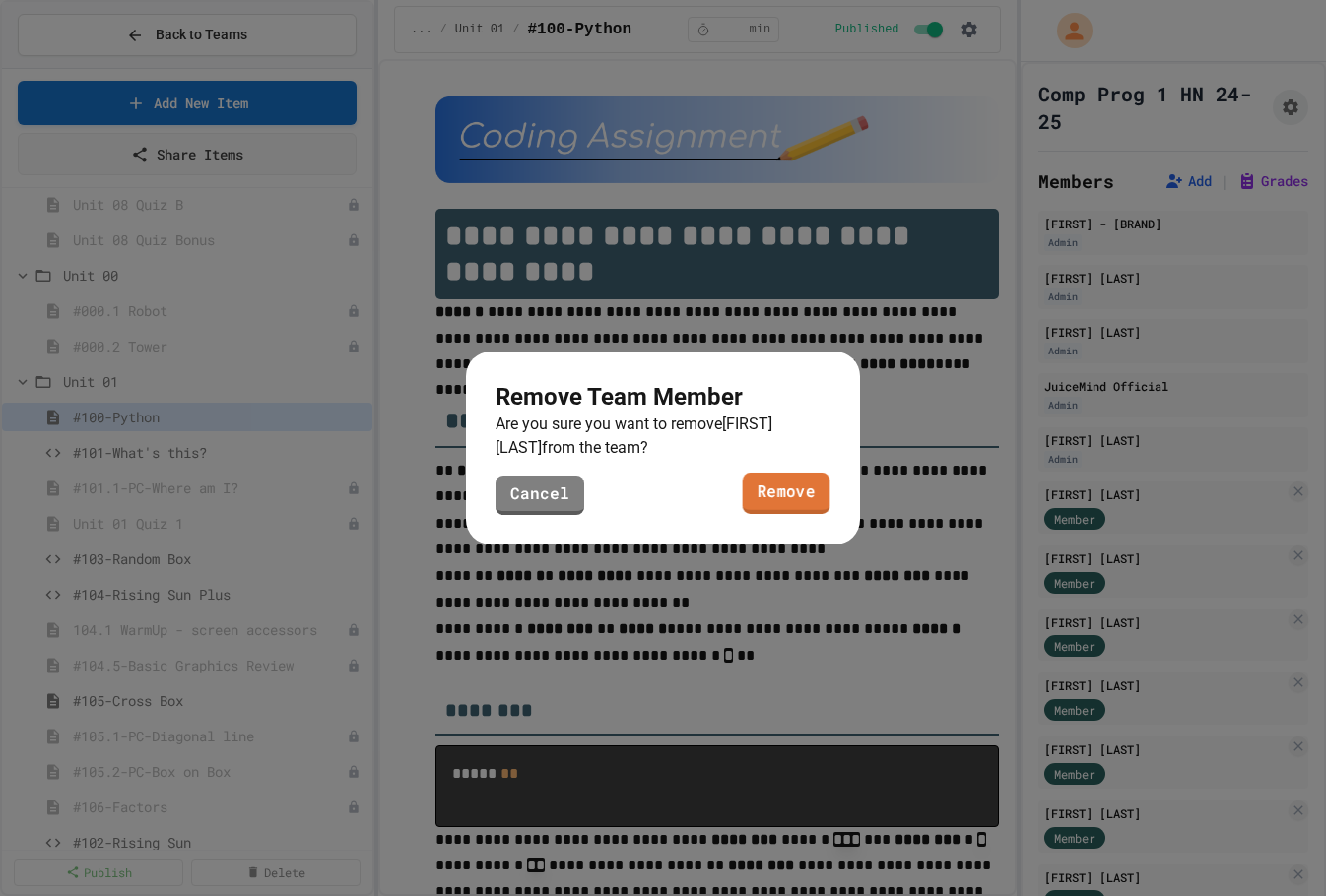 click on "Remove" at bounding box center [786, 493] 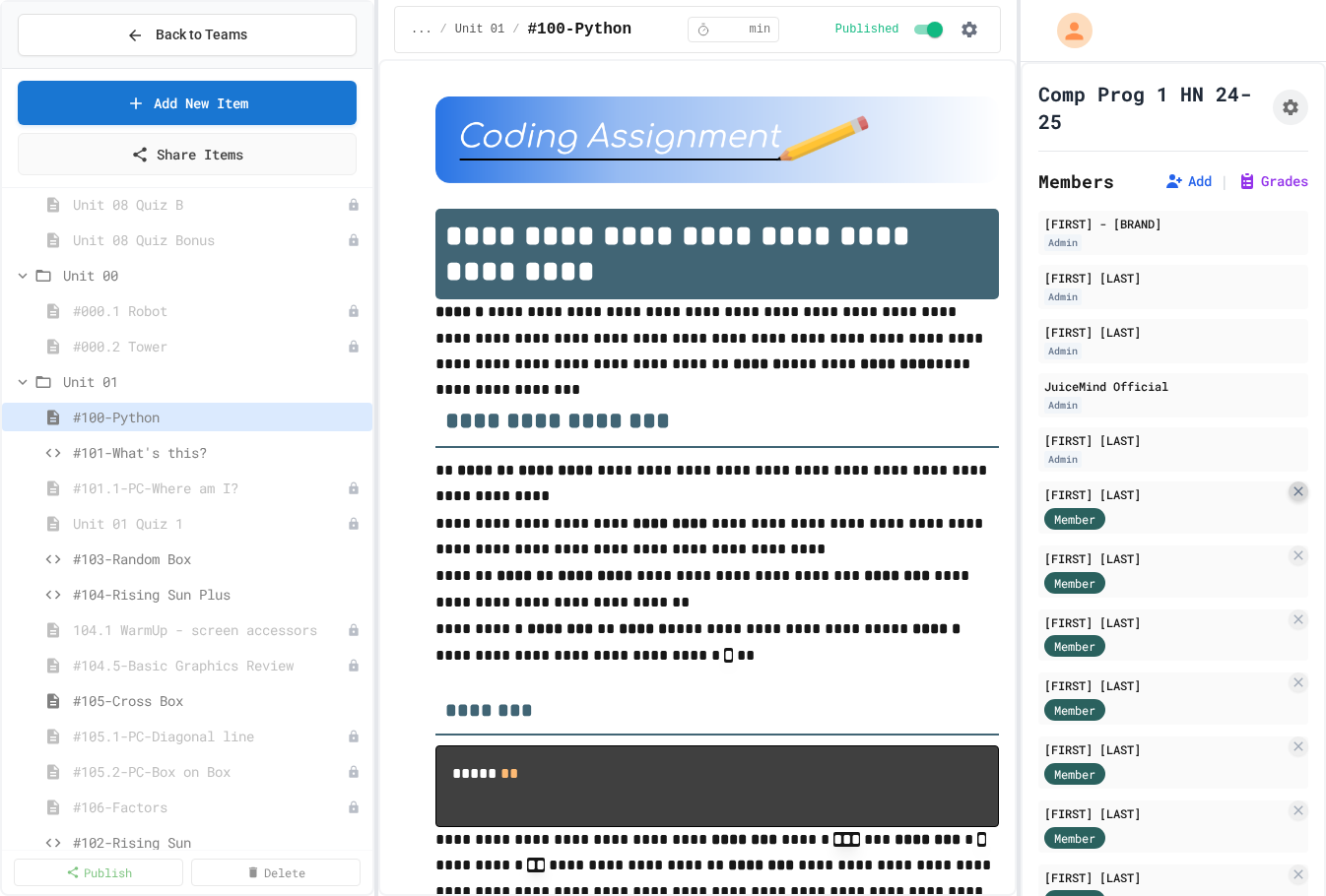 click 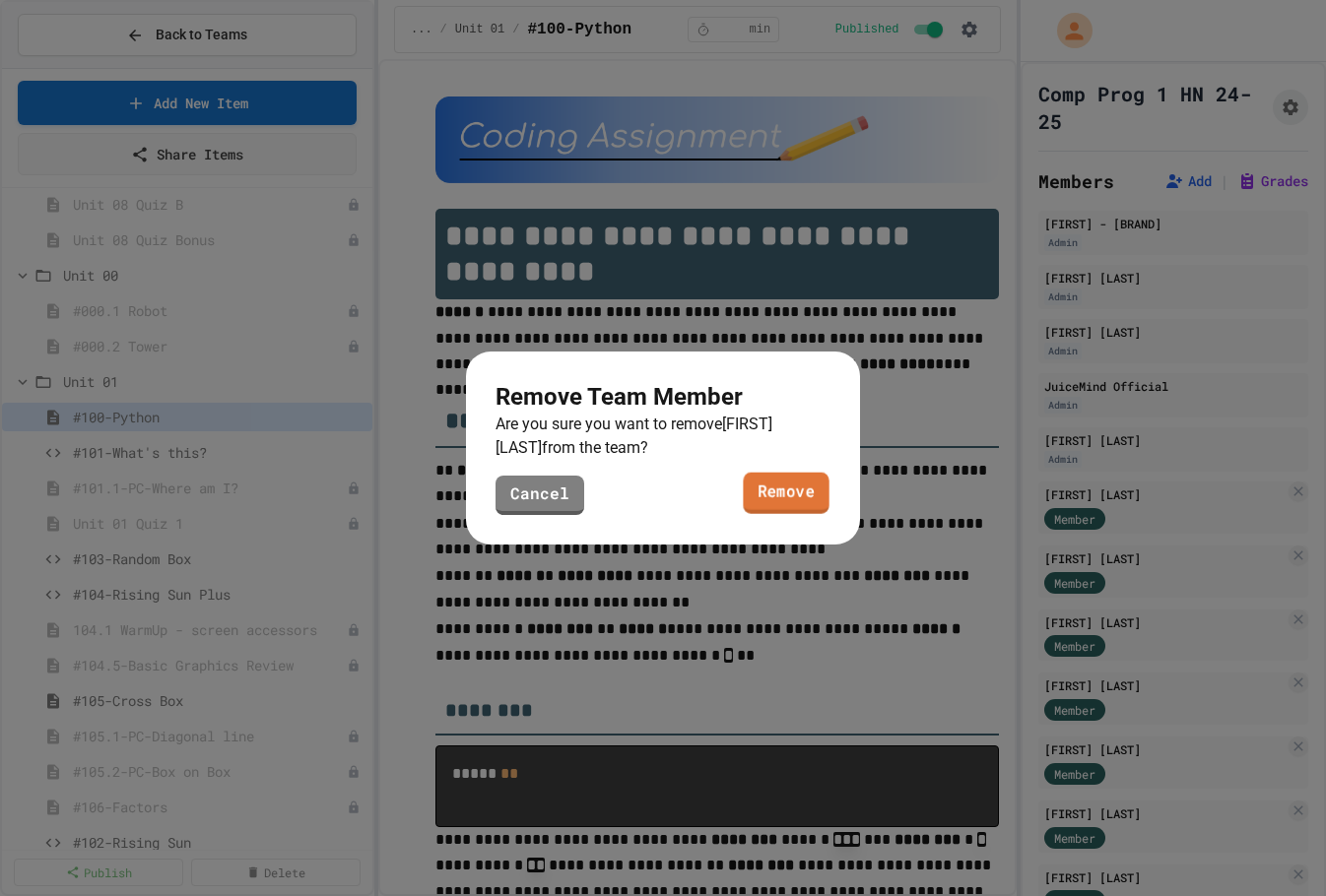 click on "Remove" at bounding box center (785, 493) 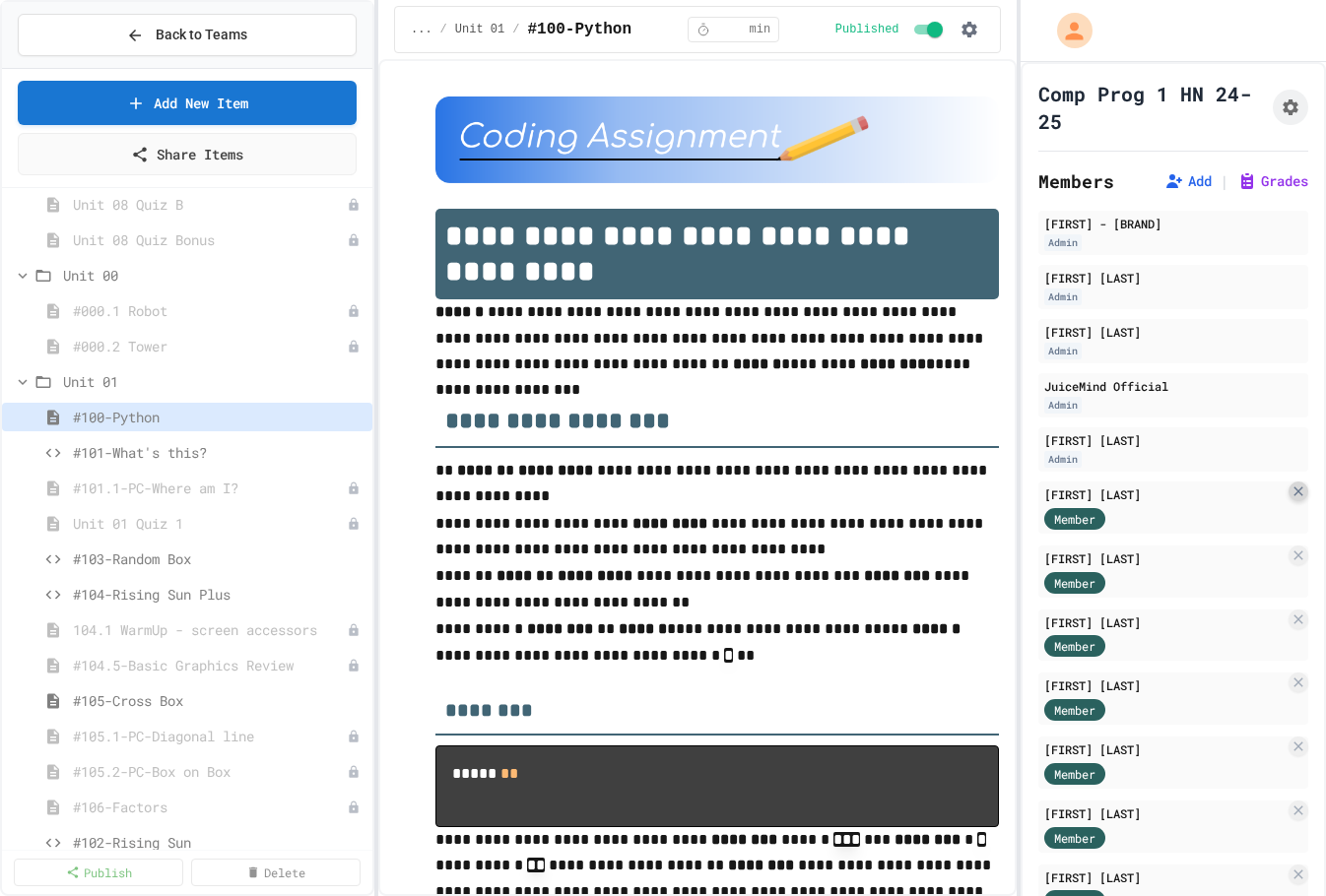 click 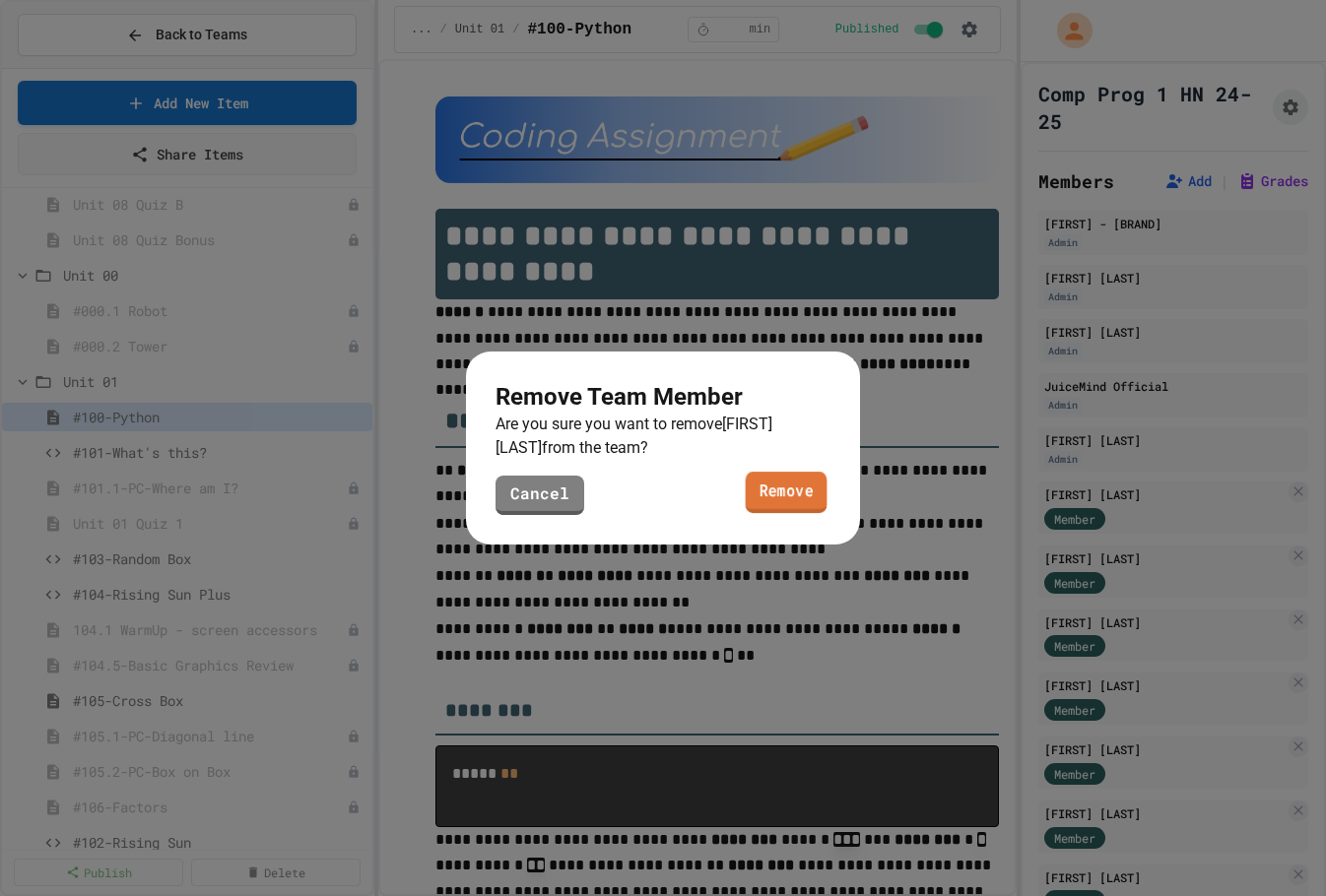 click on "Remove" at bounding box center (786, 492) 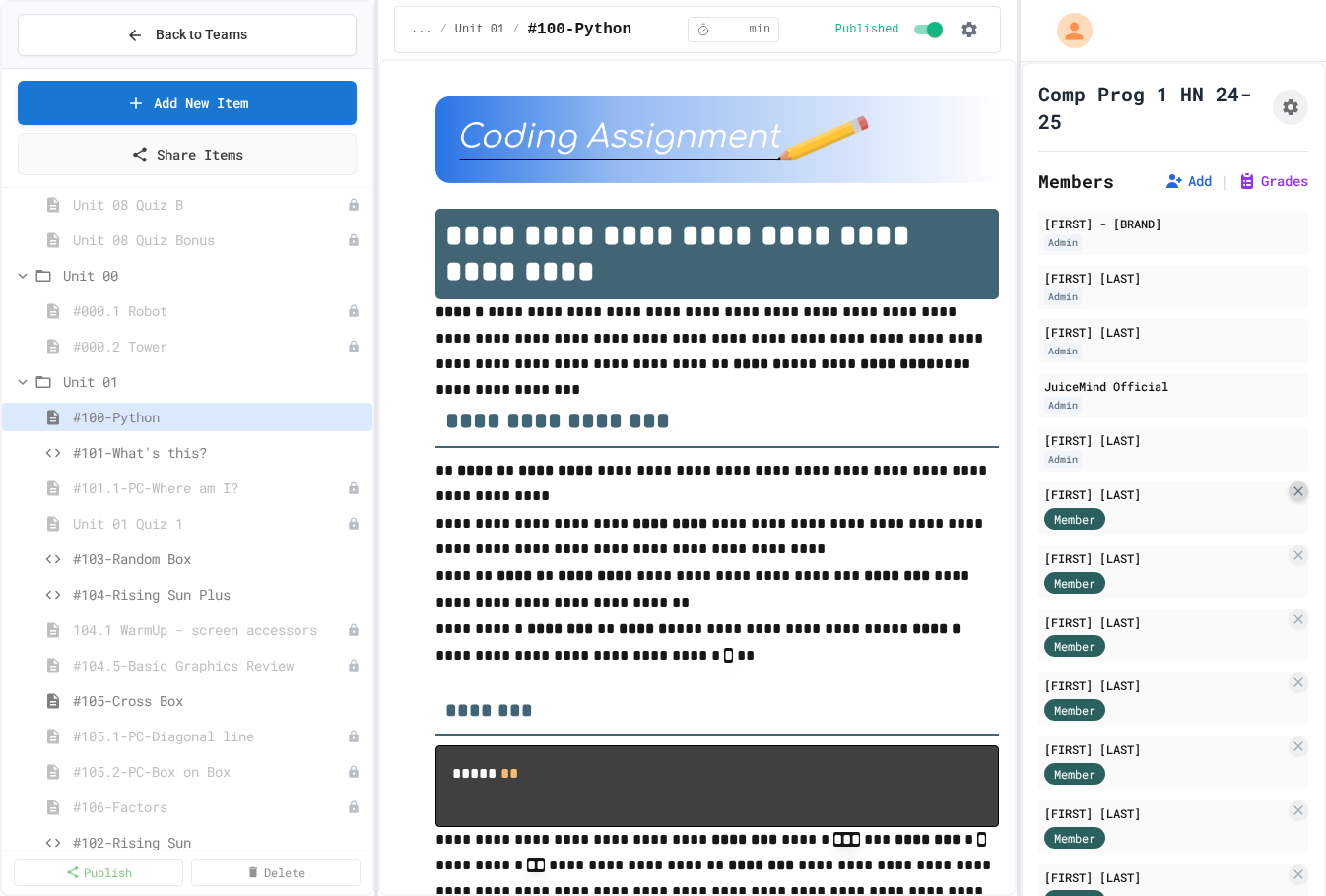 click 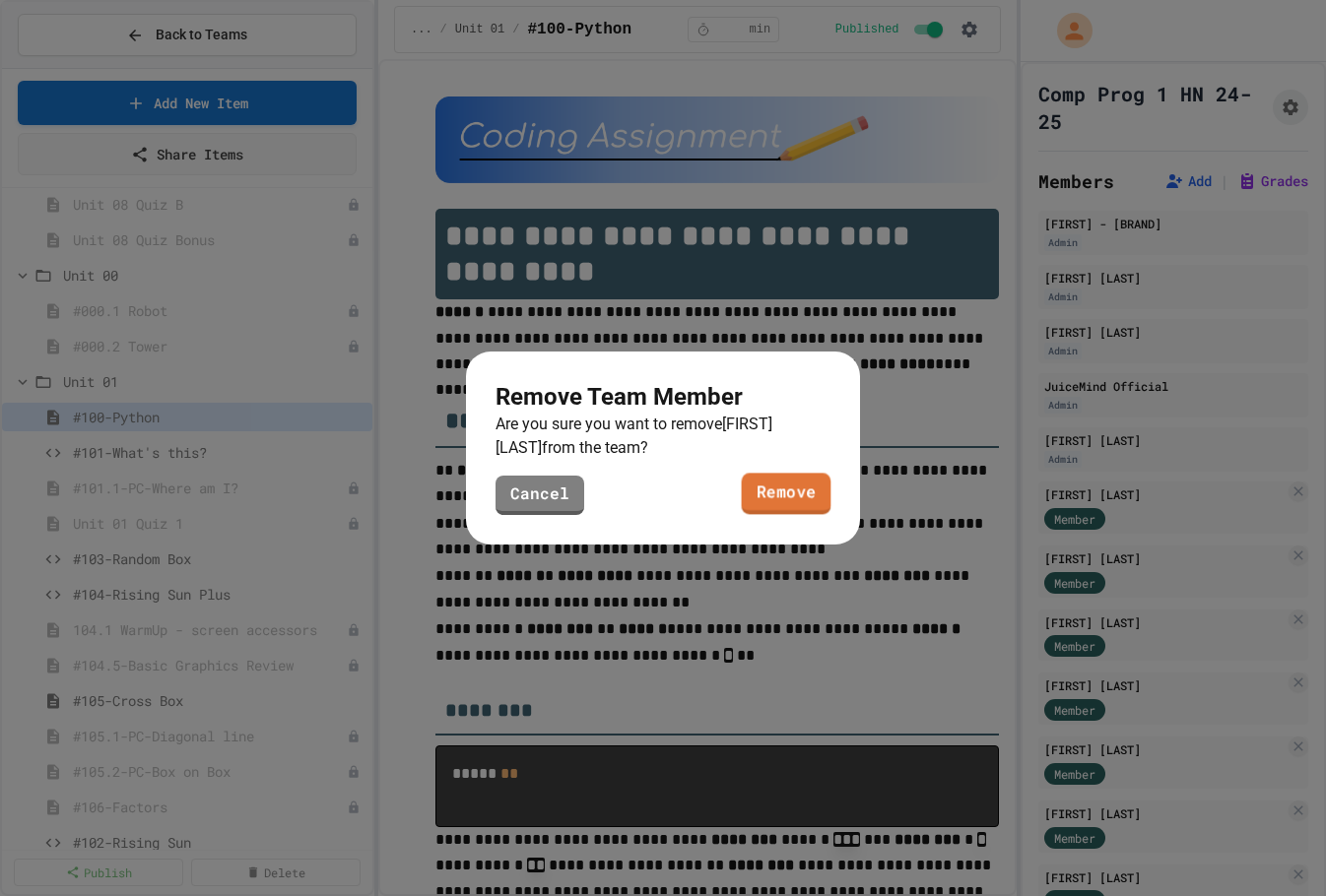 click on "Remove" at bounding box center (786, 493) 